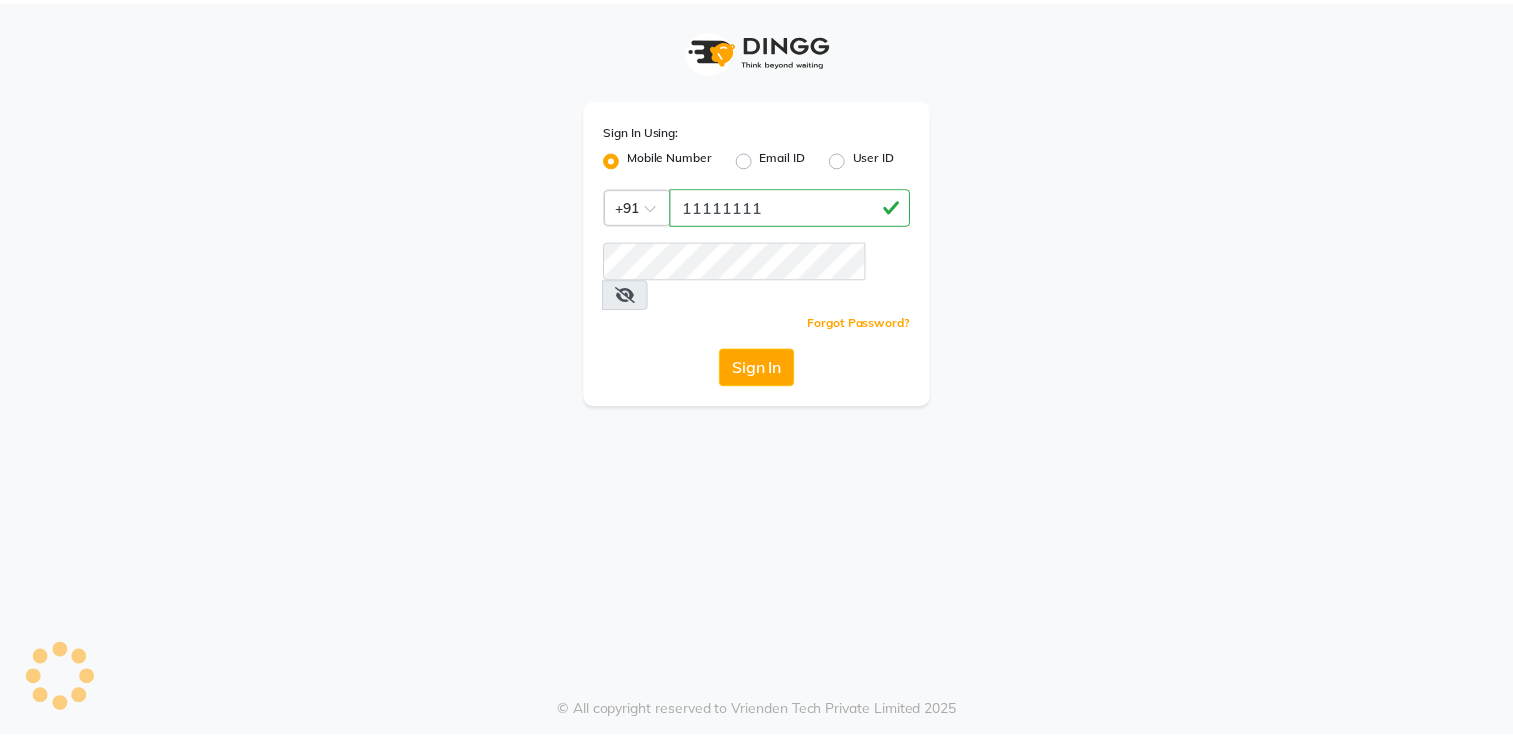 scroll, scrollTop: 0, scrollLeft: 0, axis: both 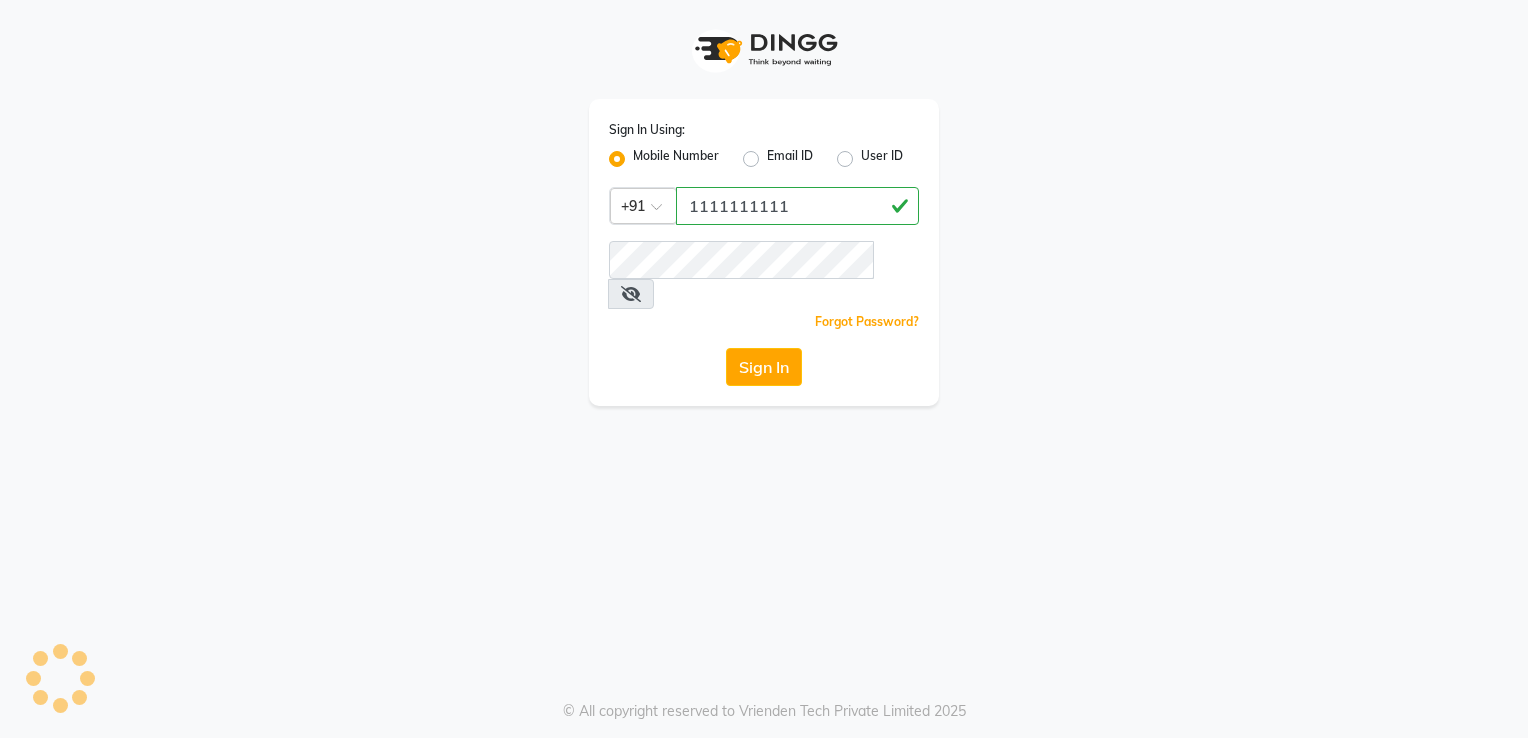 type on "1111111111" 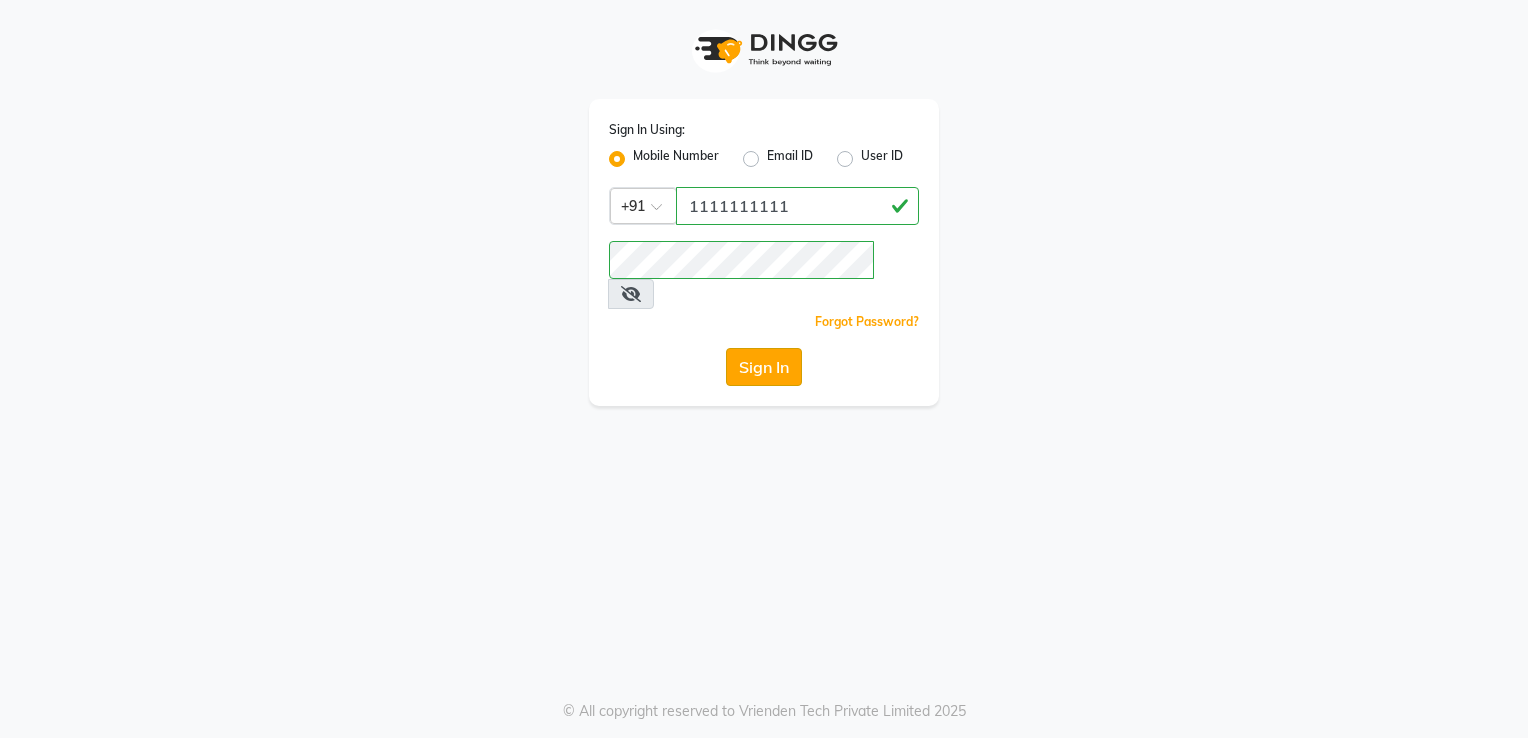 click on "Sign In" 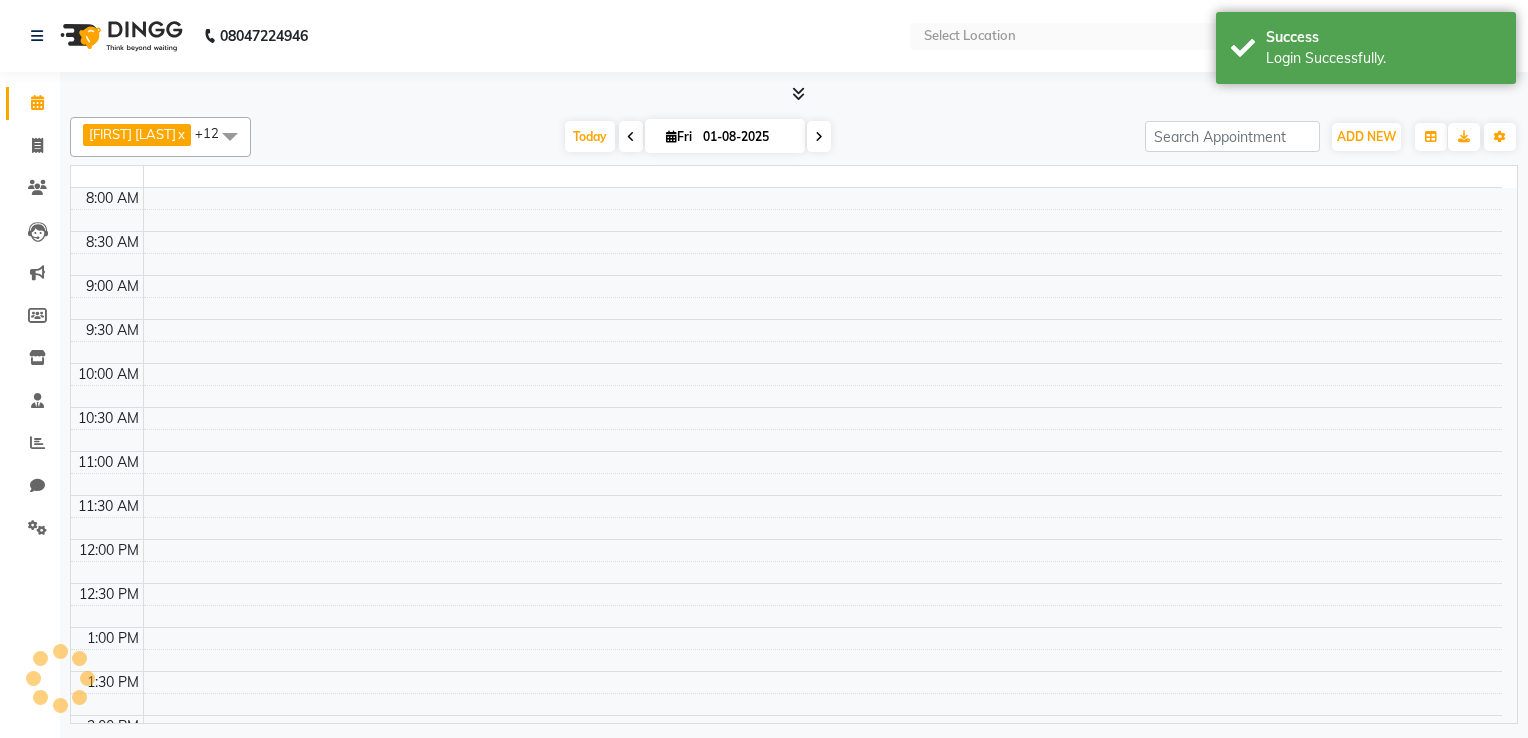 select on "en" 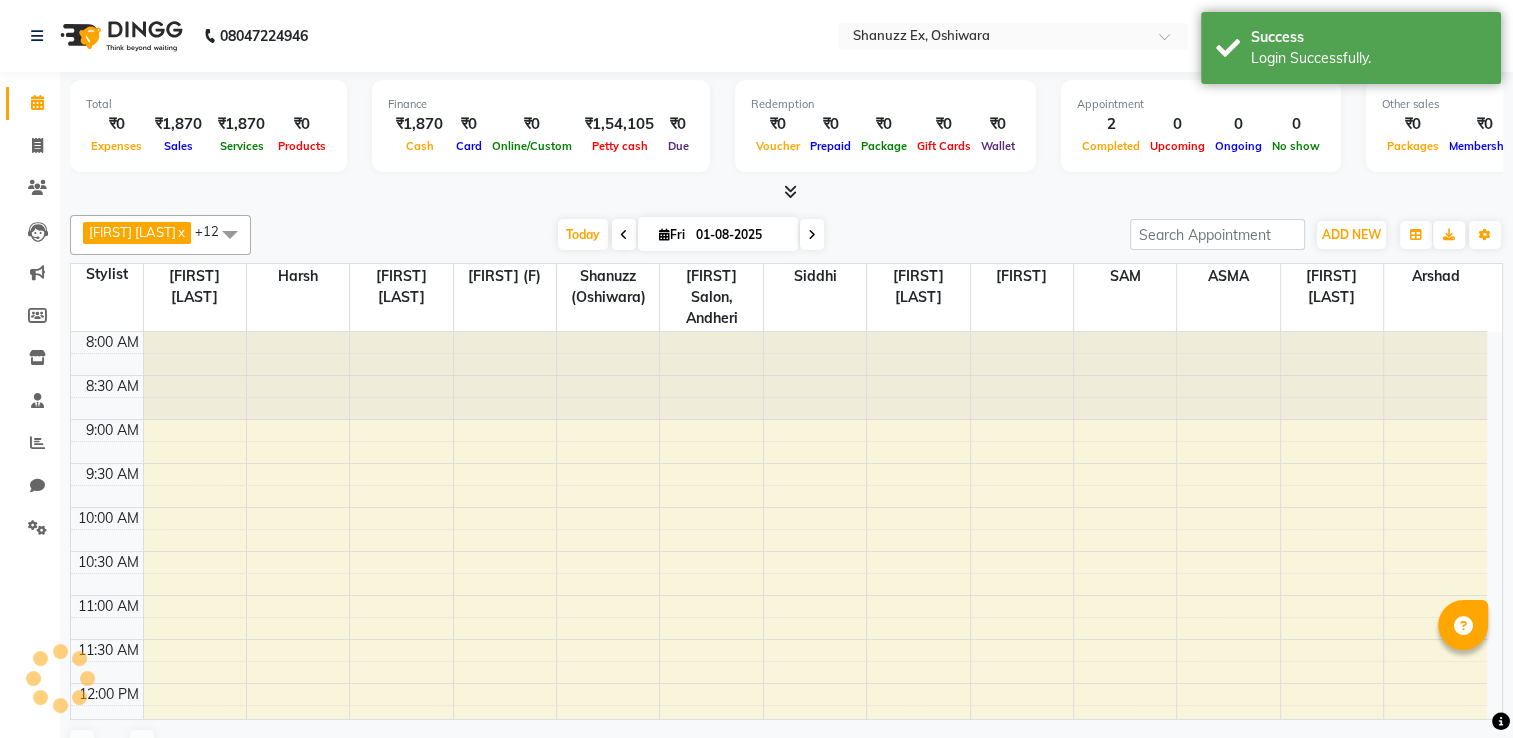 scroll, scrollTop: 612, scrollLeft: 0, axis: vertical 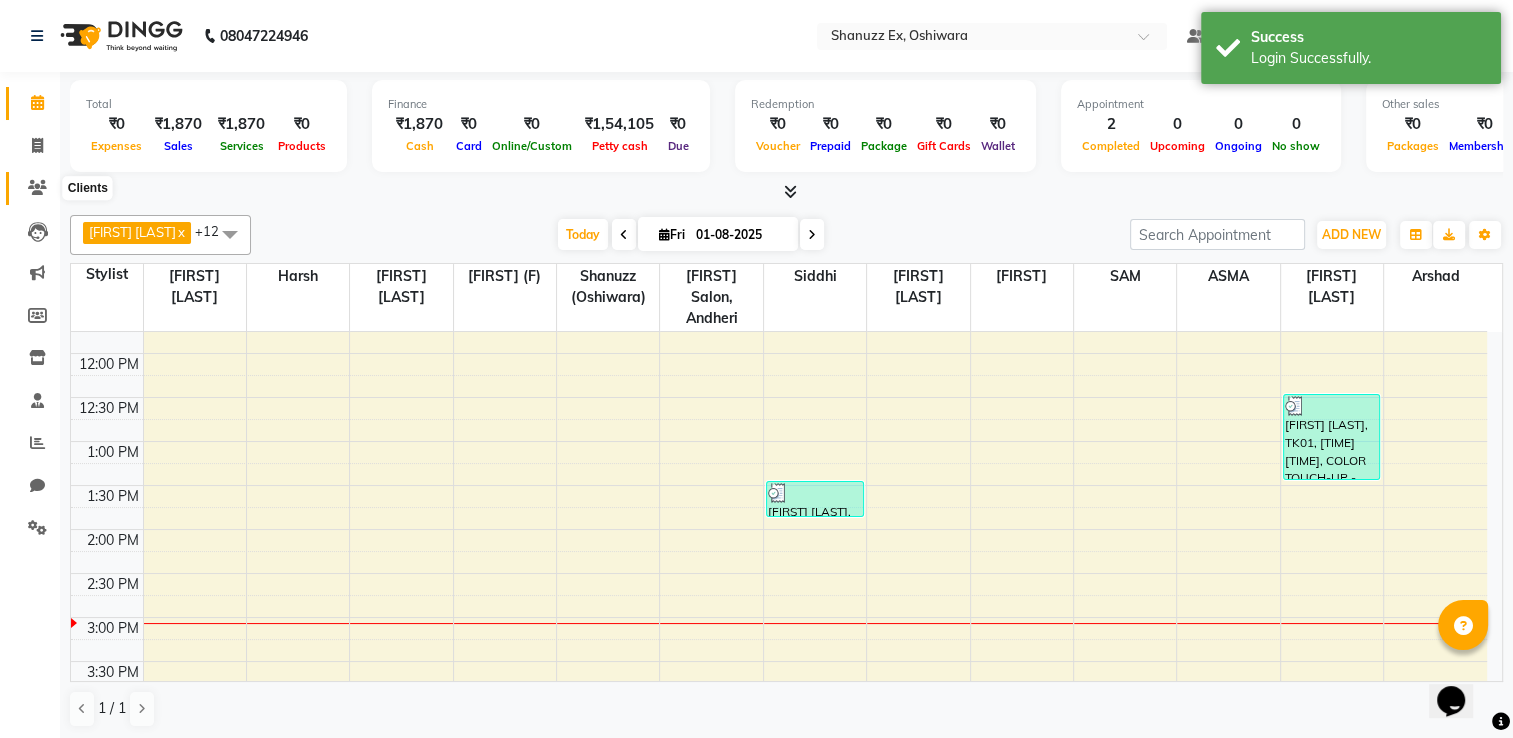 click 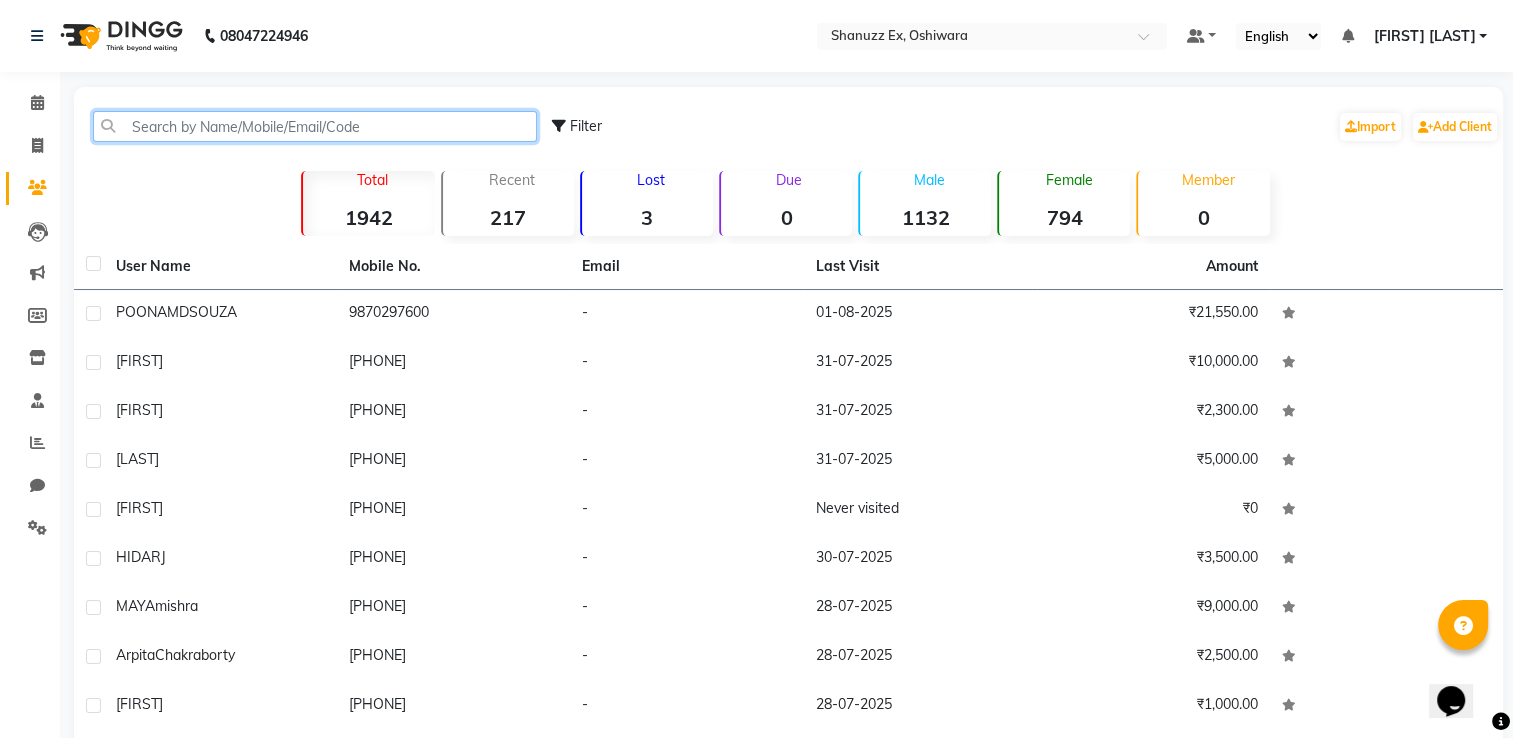 click 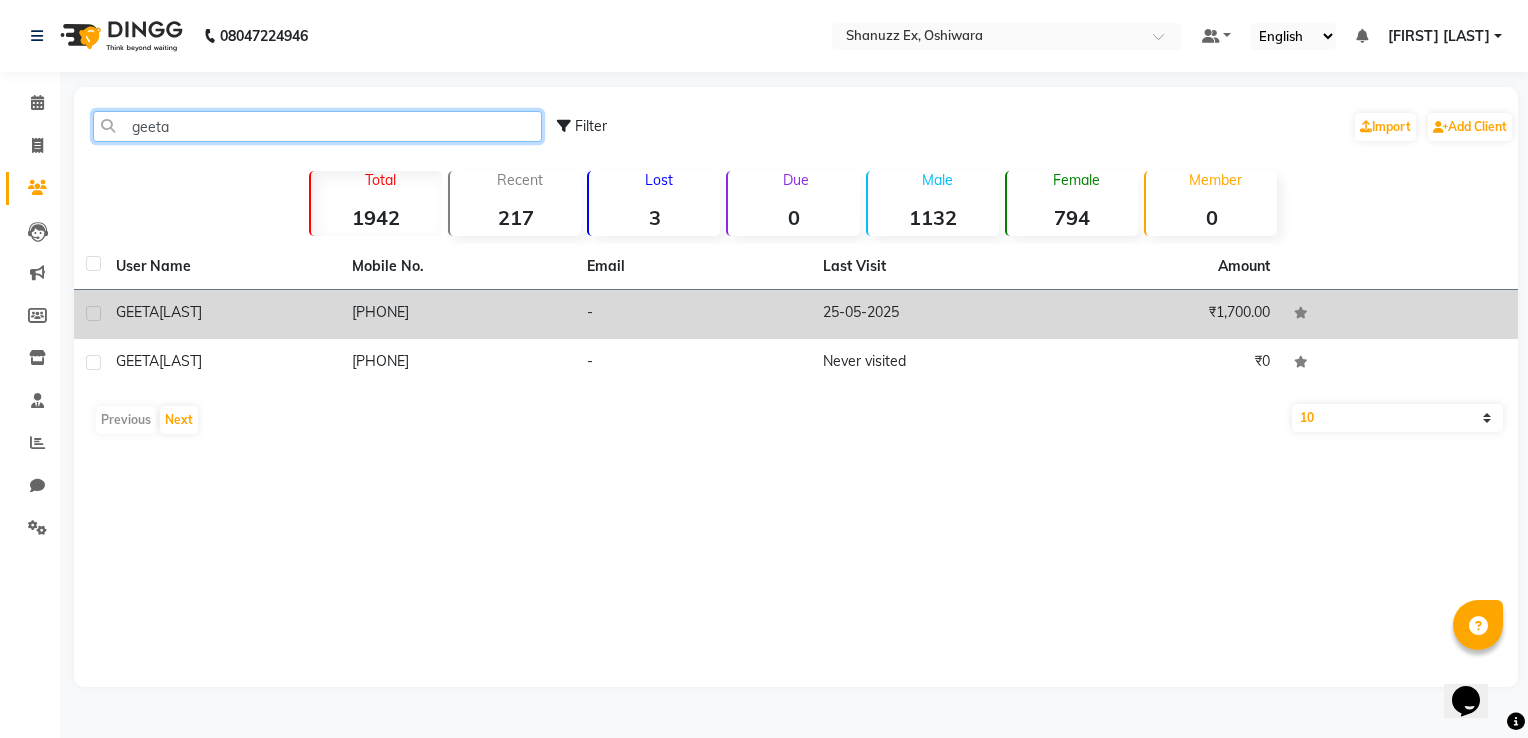 type on "geeta" 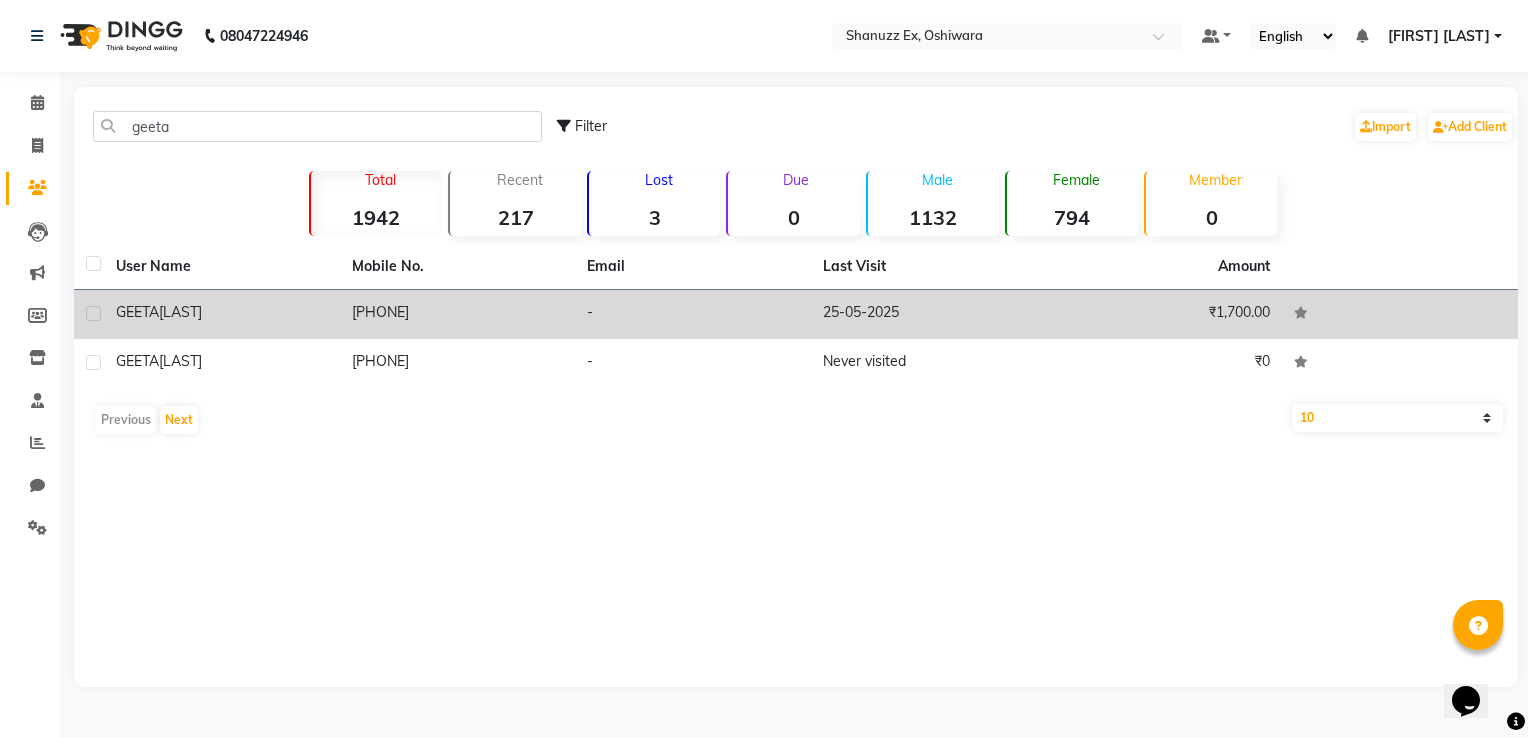 click on "[PHONE]" 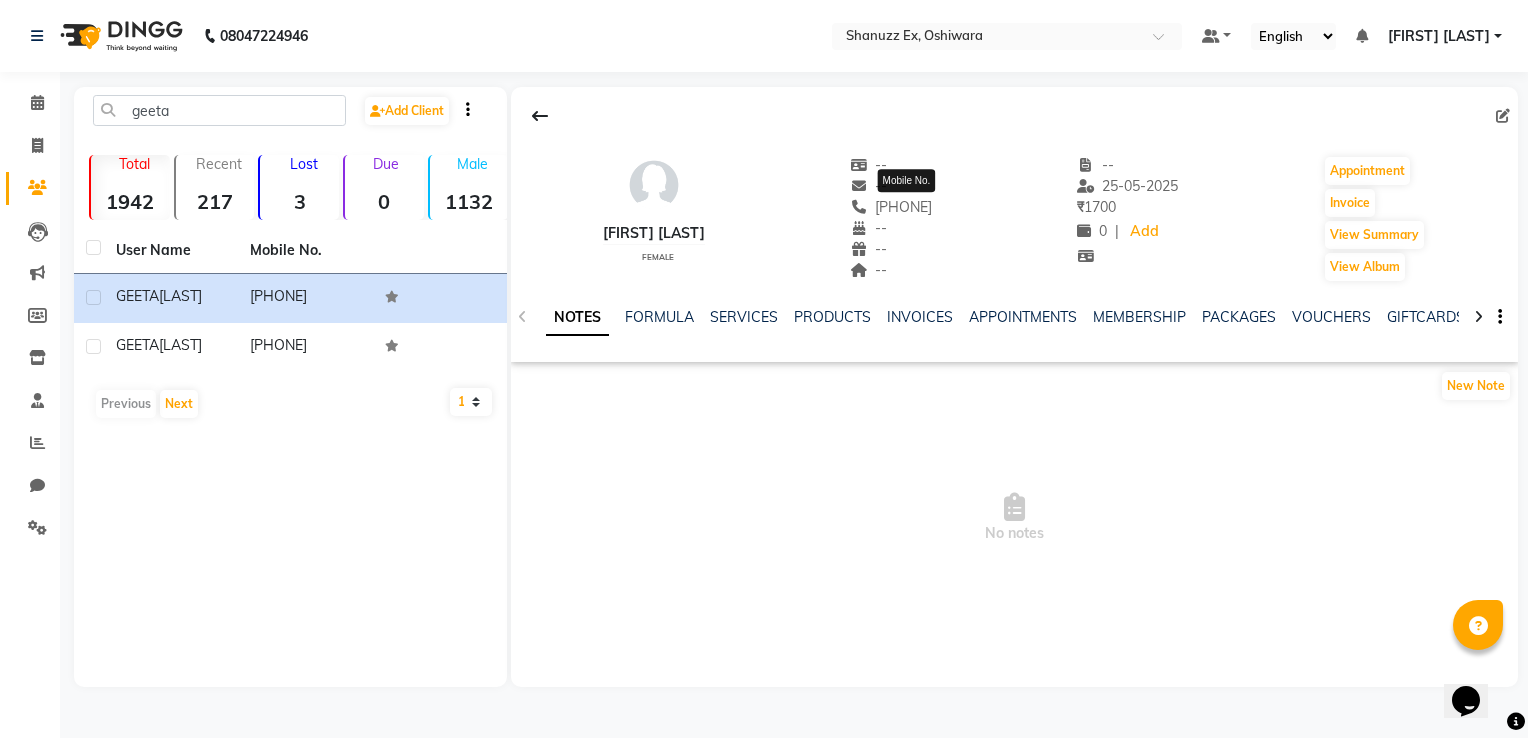 click on "[PHONE]" 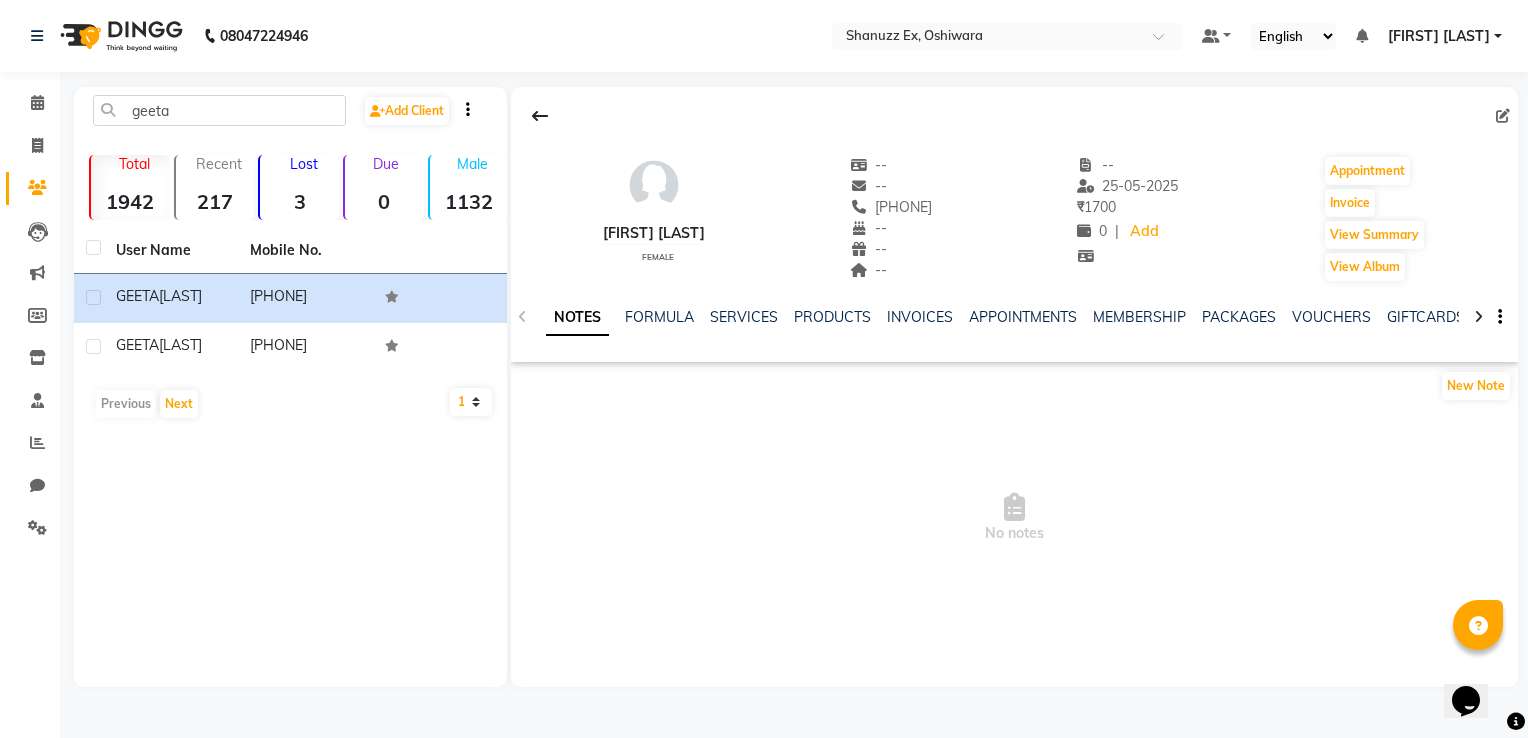 click on "[PHONE]" 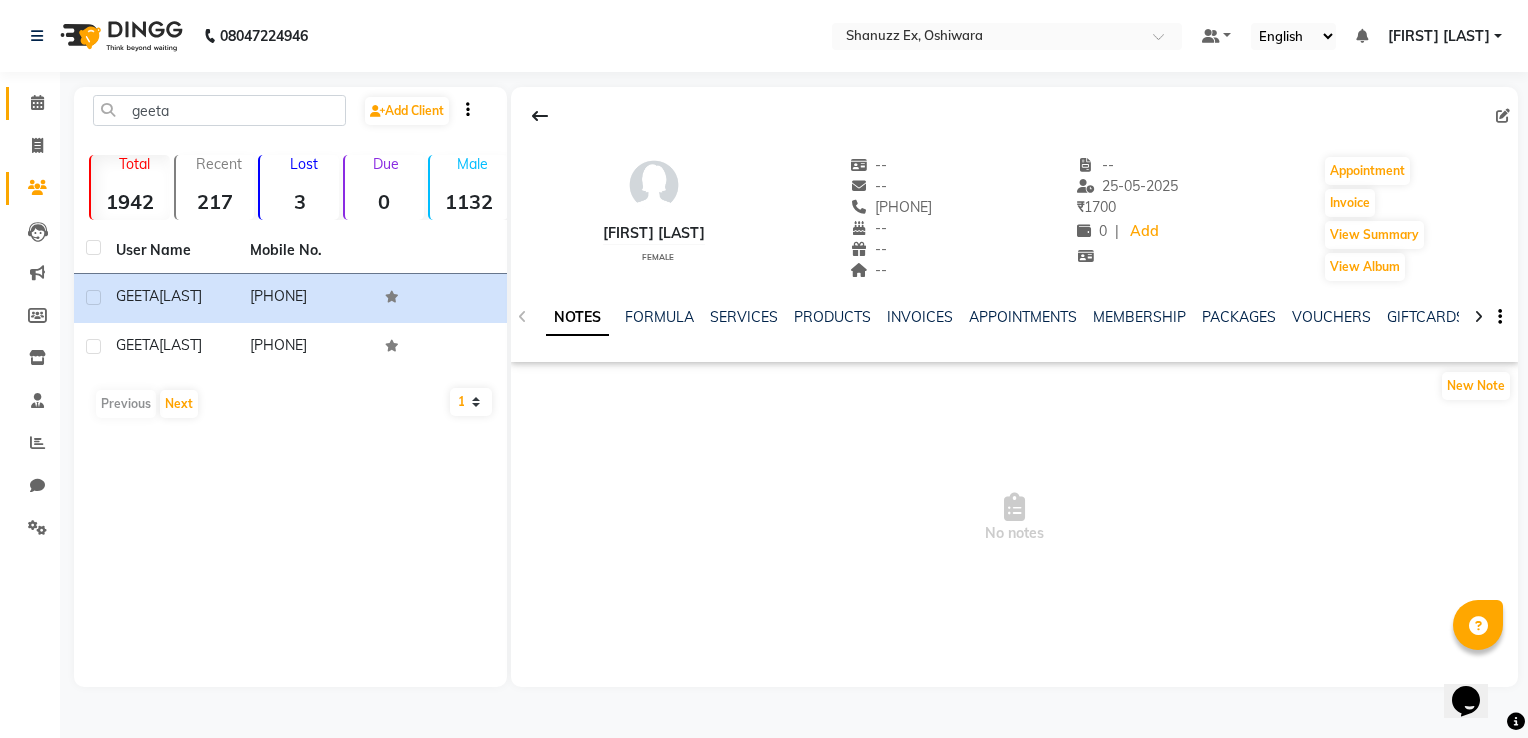 click on "Calendar" 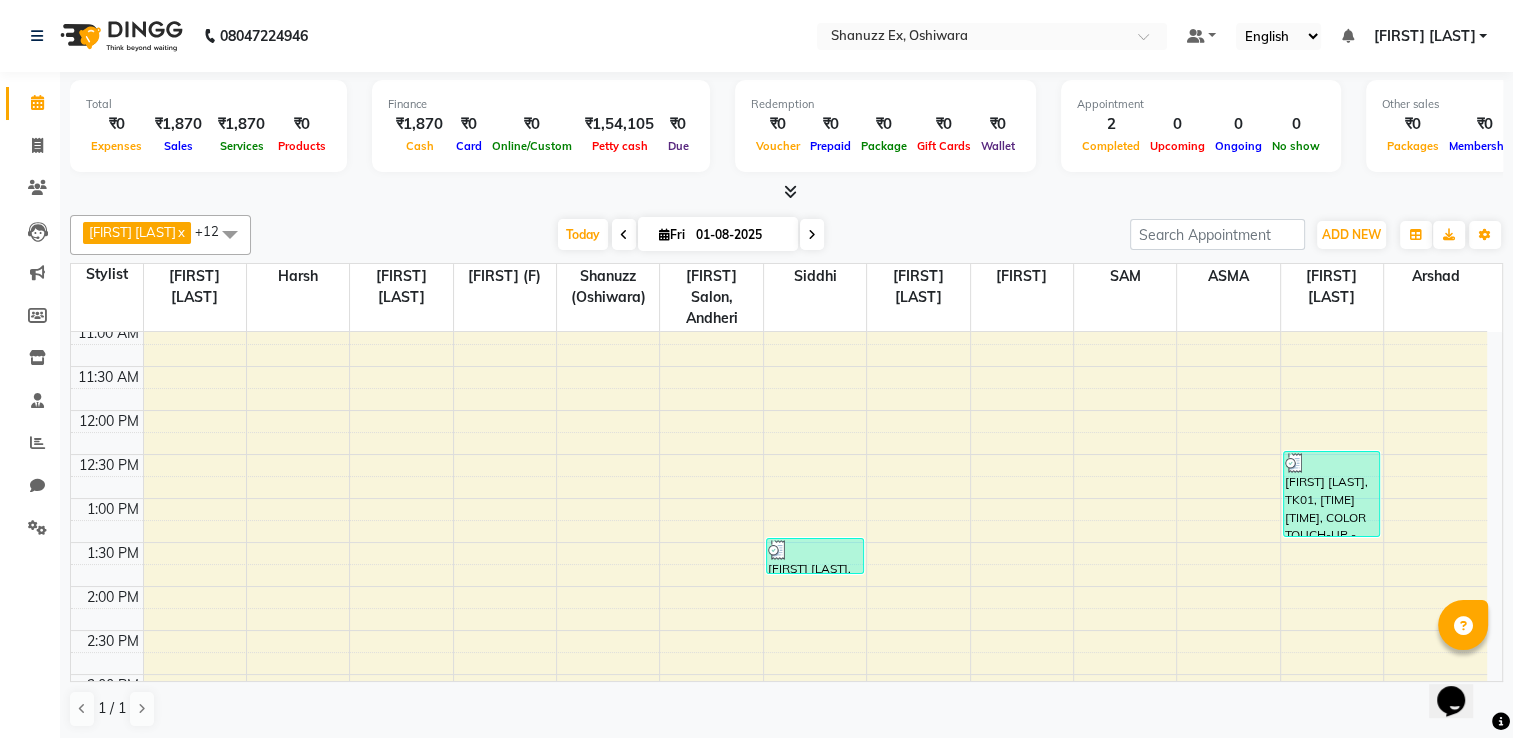 scroll, scrollTop: 274, scrollLeft: 0, axis: vertical 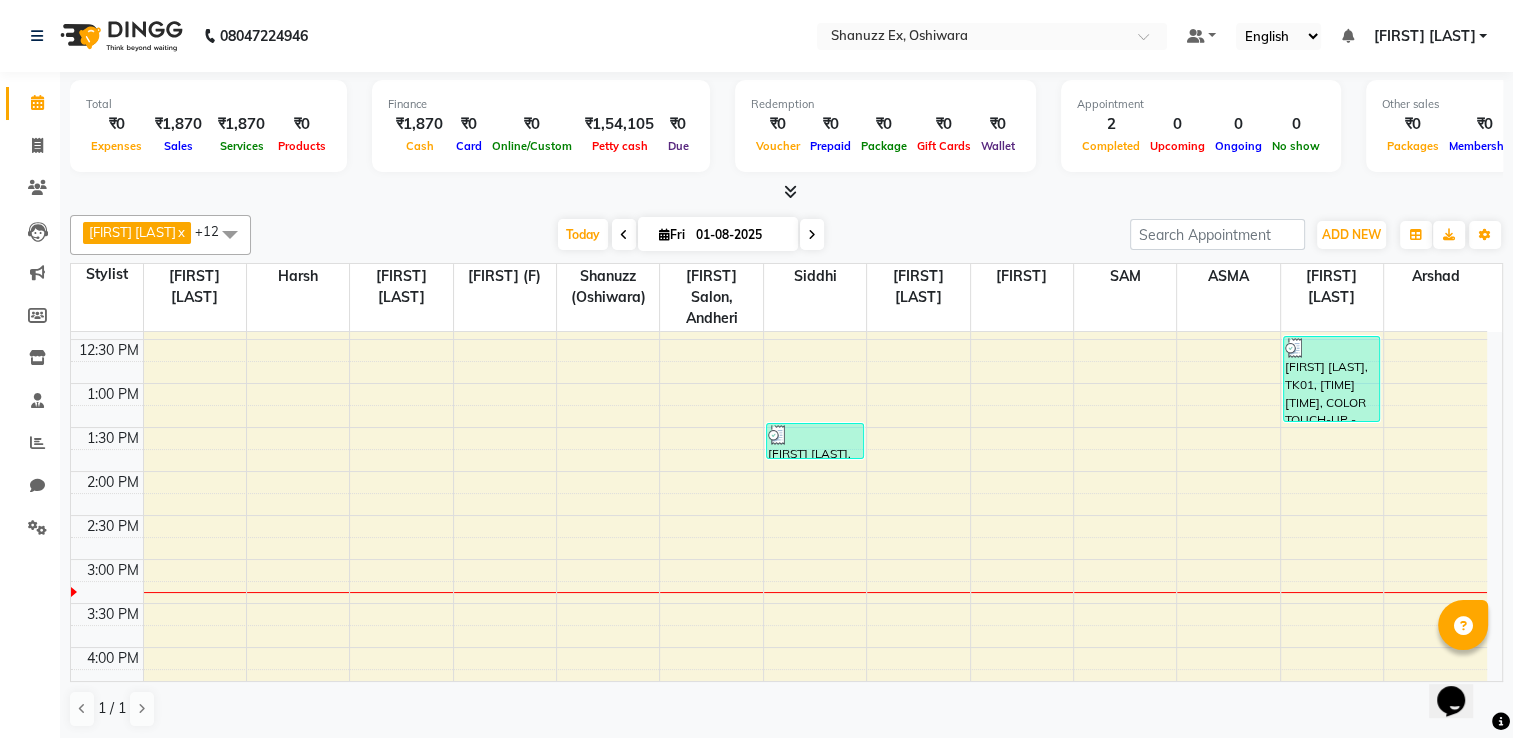 click at bounding box center [230, 234] 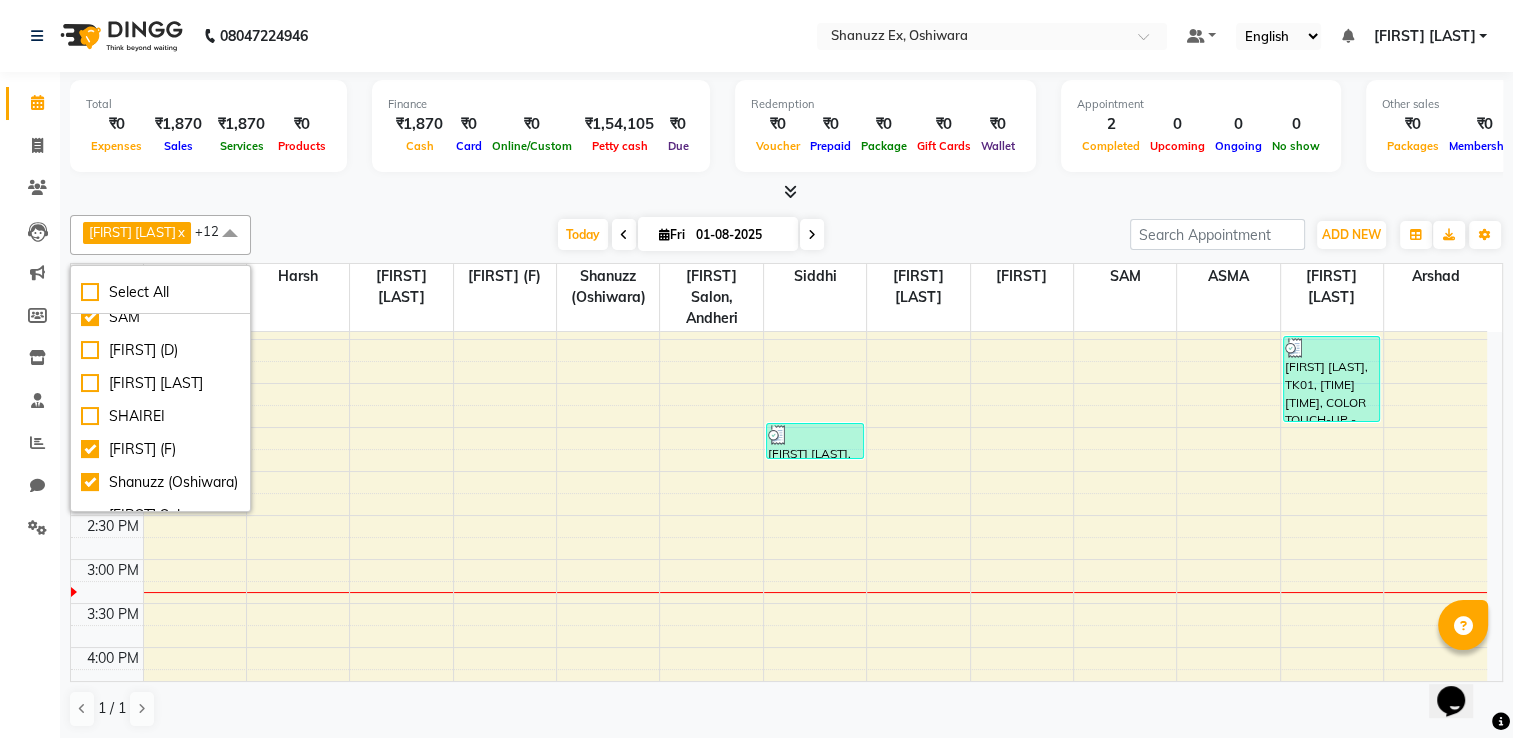 scroll, scrollTop: 454, scrollLeft: 0, axis: vertical 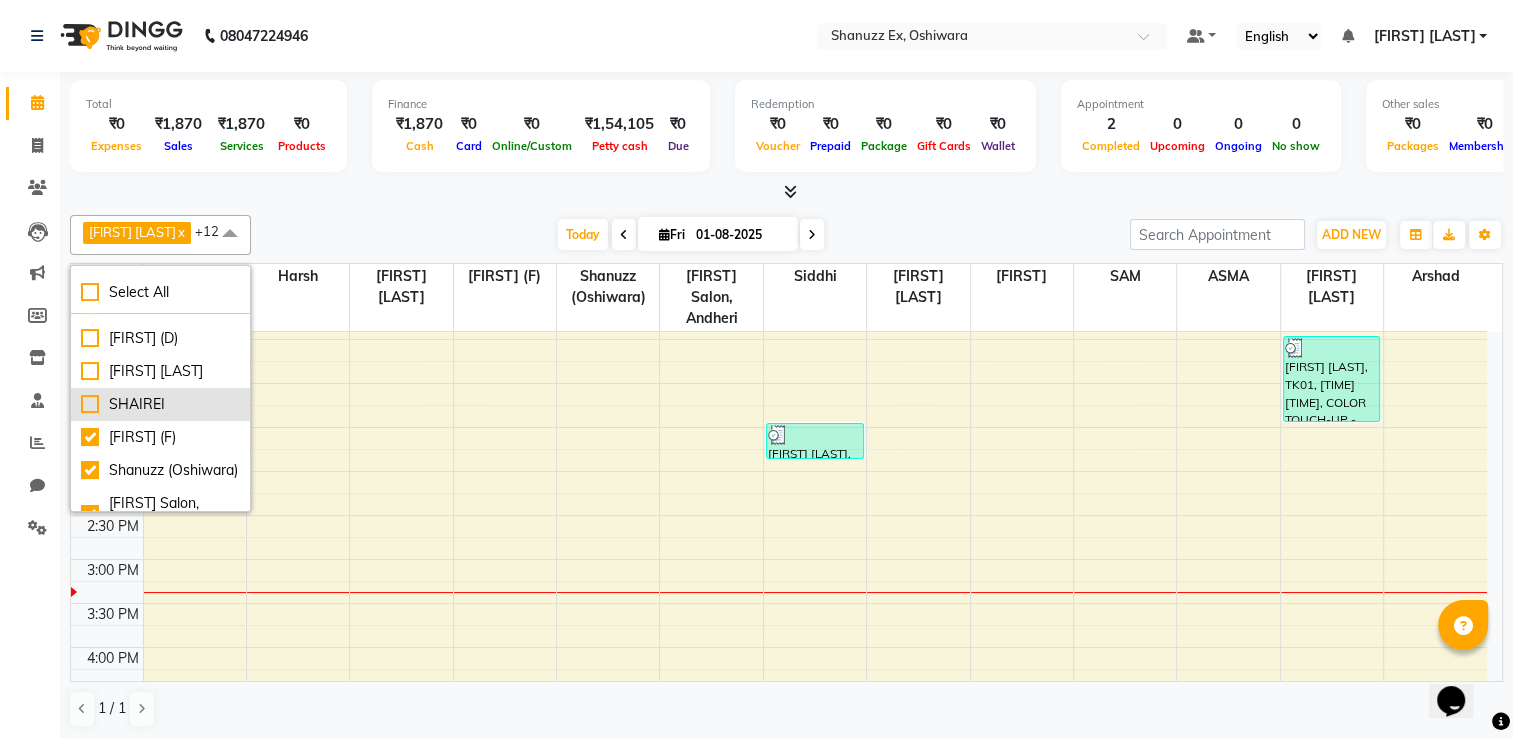 click on "SHAIREI" at bounding box center [160, 404] 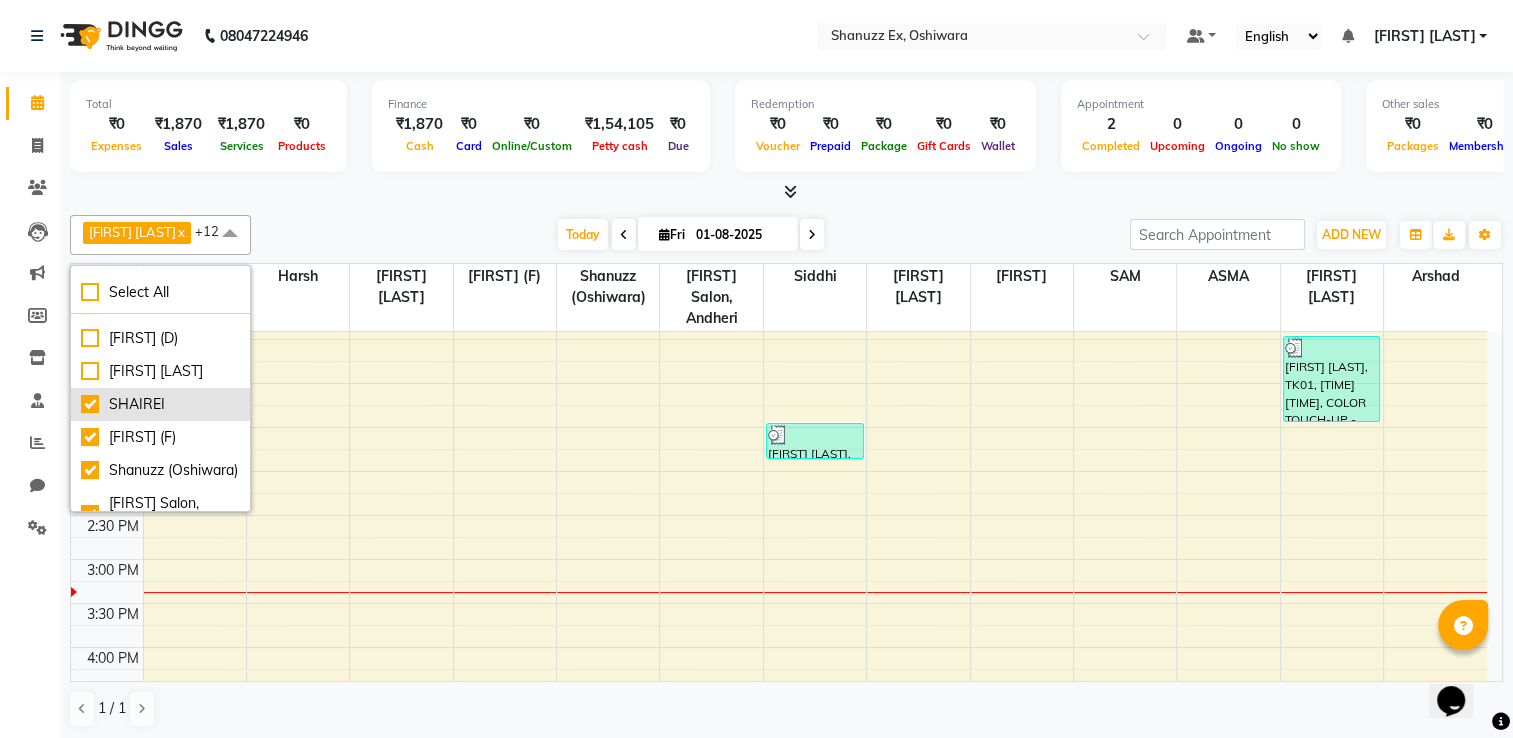 checkbox on "true" 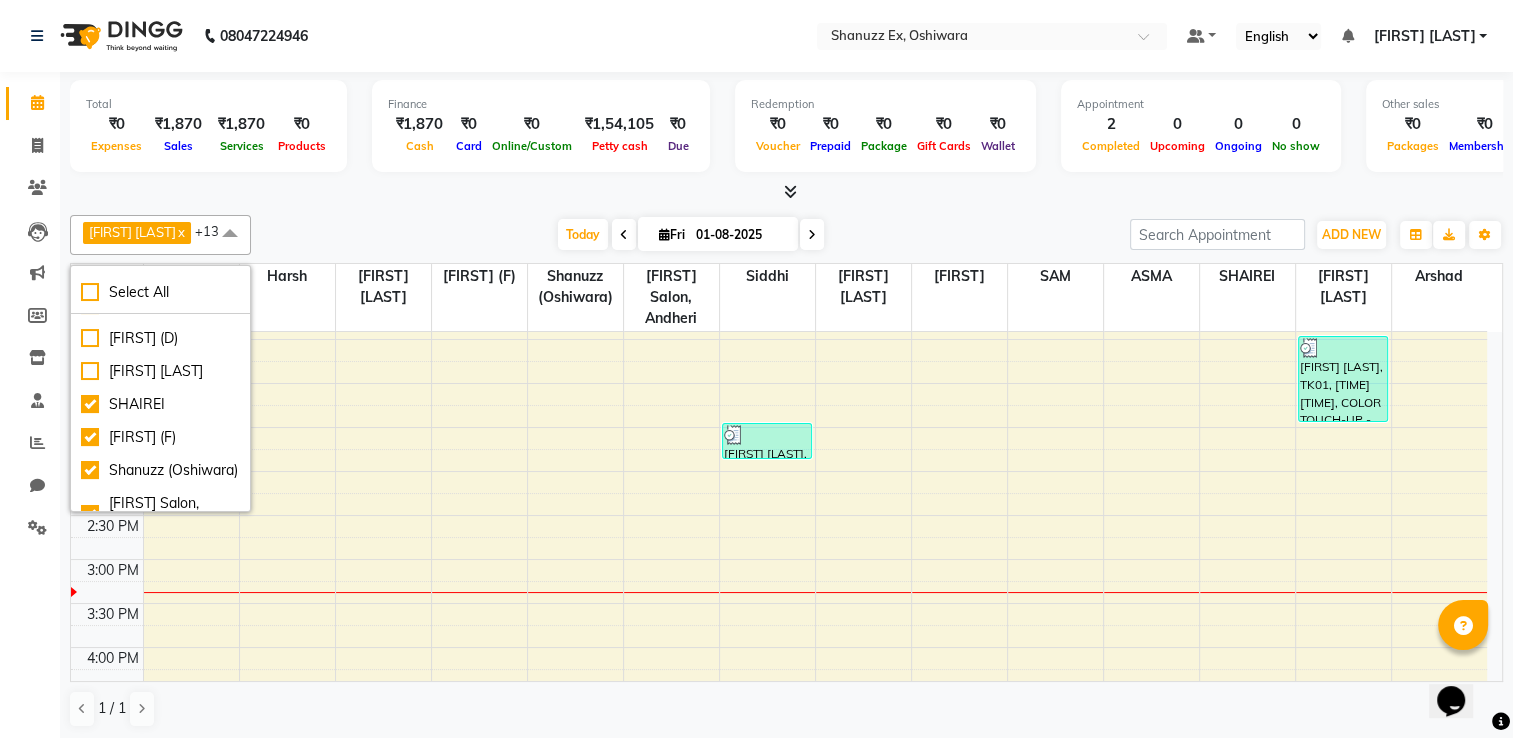 click on "Finance  [CURRENCY][PRICE]  Cash [CURRENCY][PRICE]  Card [CURRENCY][PRICE]  Online/Custom [CURRENCY][PRICE] Petty cash [CURRENCY][PRICE] Due" at bounding box center [541, 126] 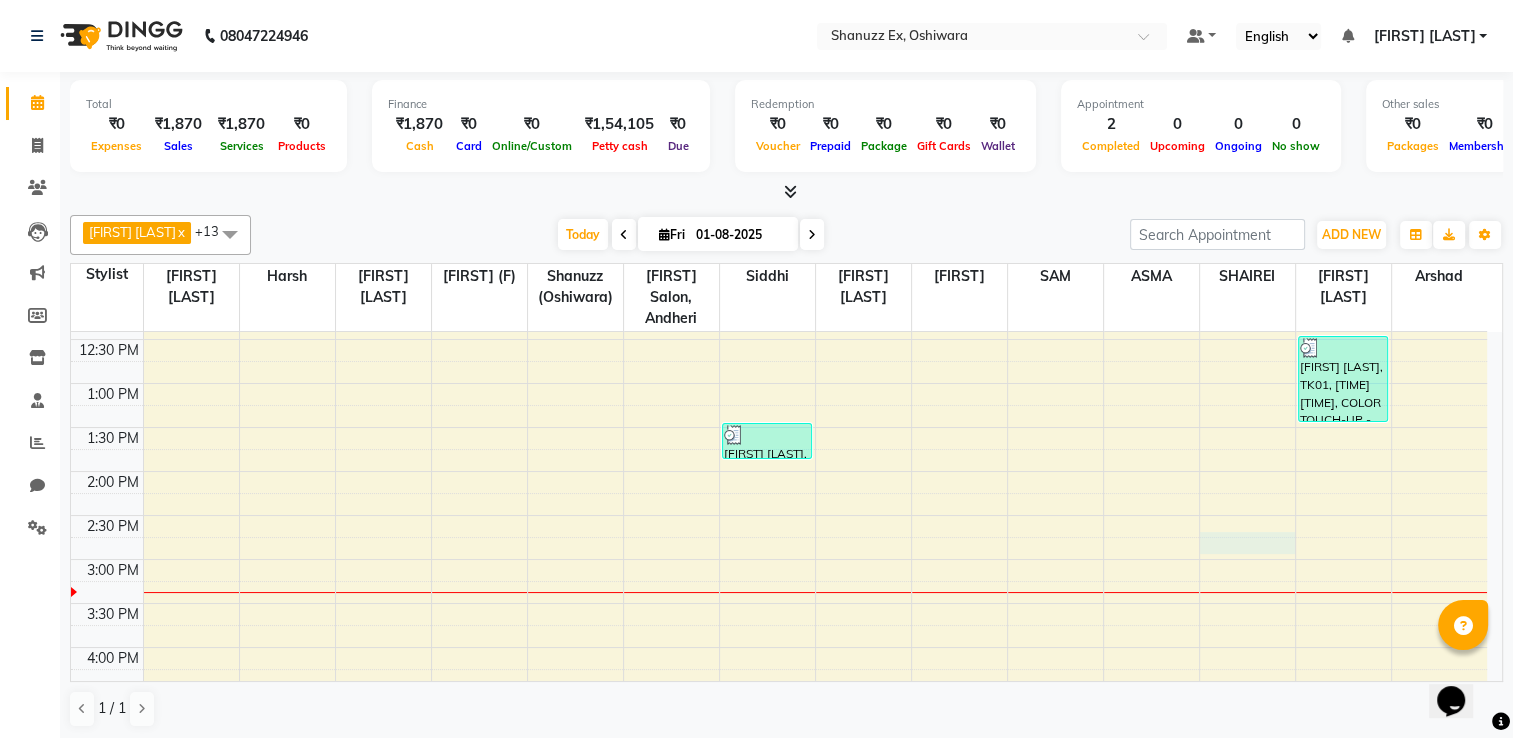 click on "8:00 AM 8:30 AM 9:00 AM 9:30 AM 10:00 AM 10:30 AM 11:00 AM 11:30 AM 12:00 PM 12:30 PM 1:00 PM 1:30 PM 2:00 PM 2:30 PM 3:00 PM 3:30 PM 4:00 PM 4:30 PM 5:00 PM 5:30 PM 6:00 PM 6:30 PM 7:00 PM 7:30 PM 8:00 PM 8:30 PM     [FIRST] [LAST], TK01, [TIME] [TIME], Eyebrow Threading,Upper Lip Threading     [FIRST] [LAST], TK01, [TIME] [TIME], COLOR TOUCH-UP - Root Touch-up (upto 2-inch growth)" at bounding box center [779, 515] 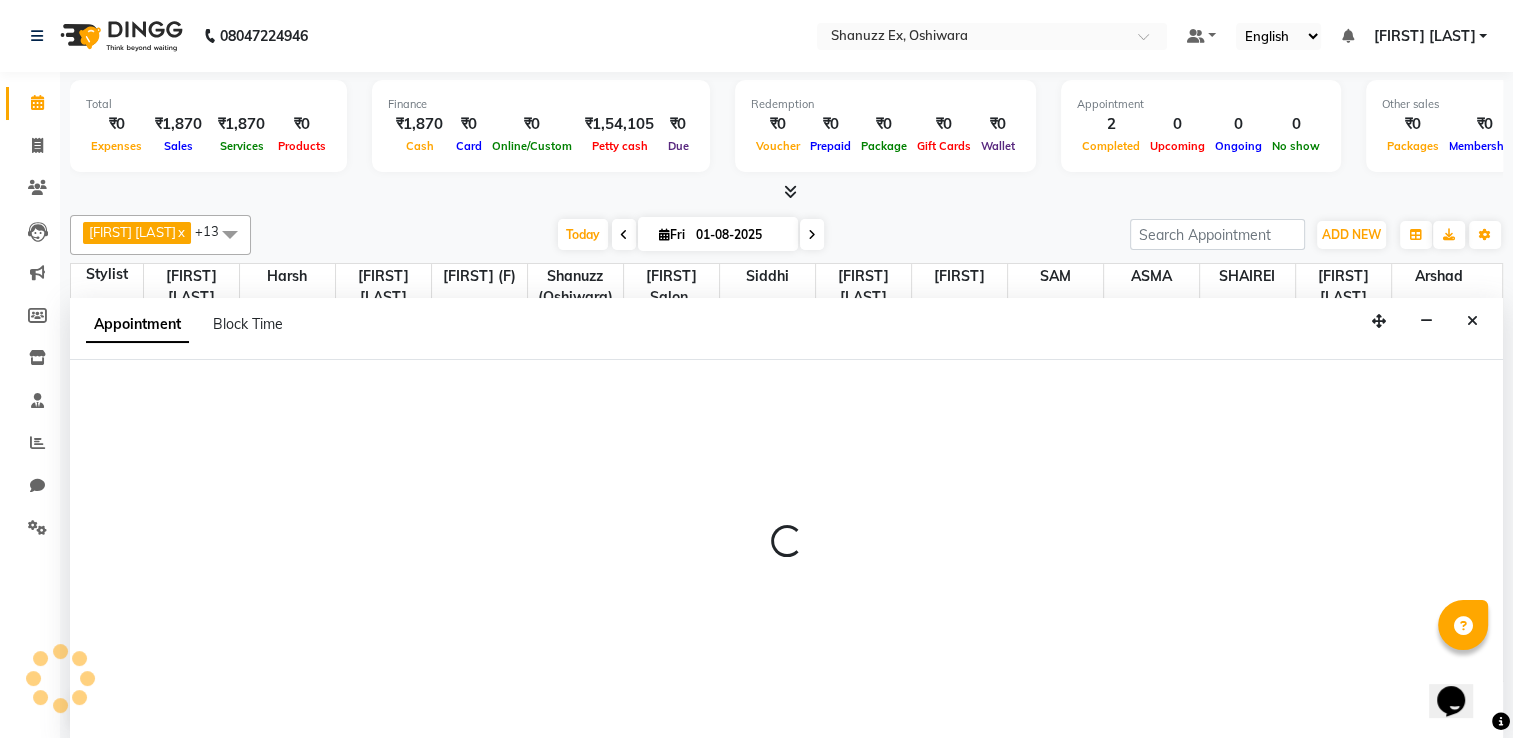 scroll, scrollTop: 0, scrollLeft: 0, axis: both 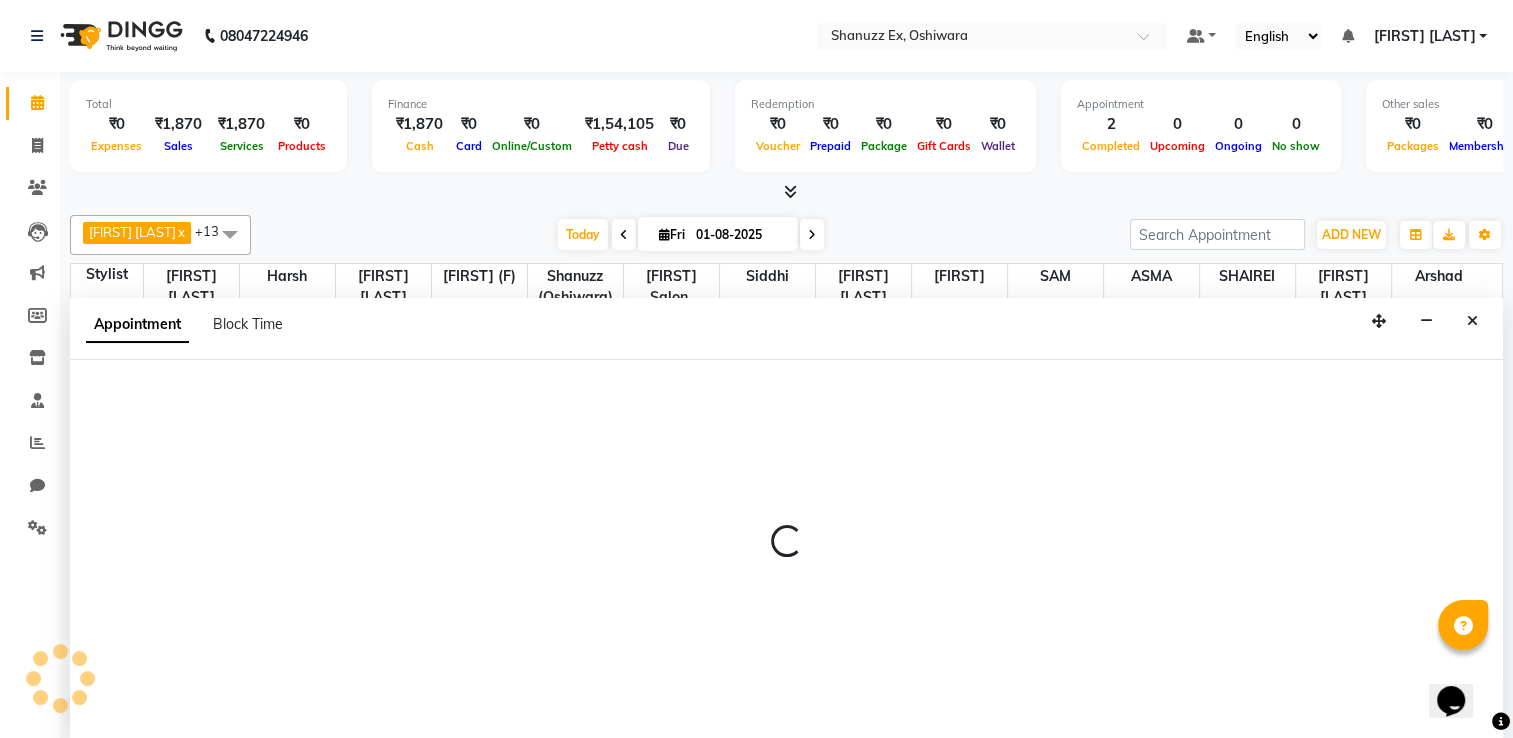 select on "80395" 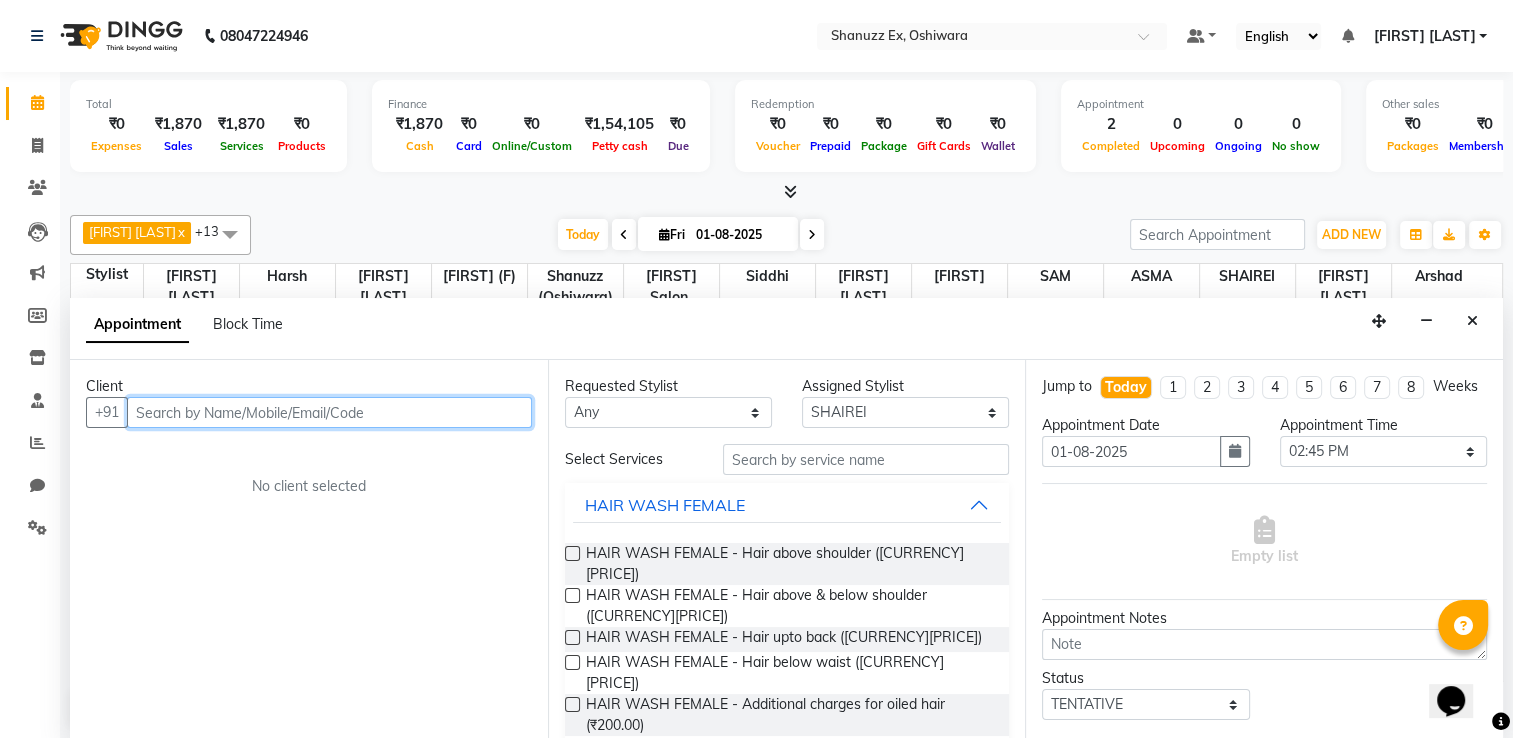 click at bounding box center [329, 412] 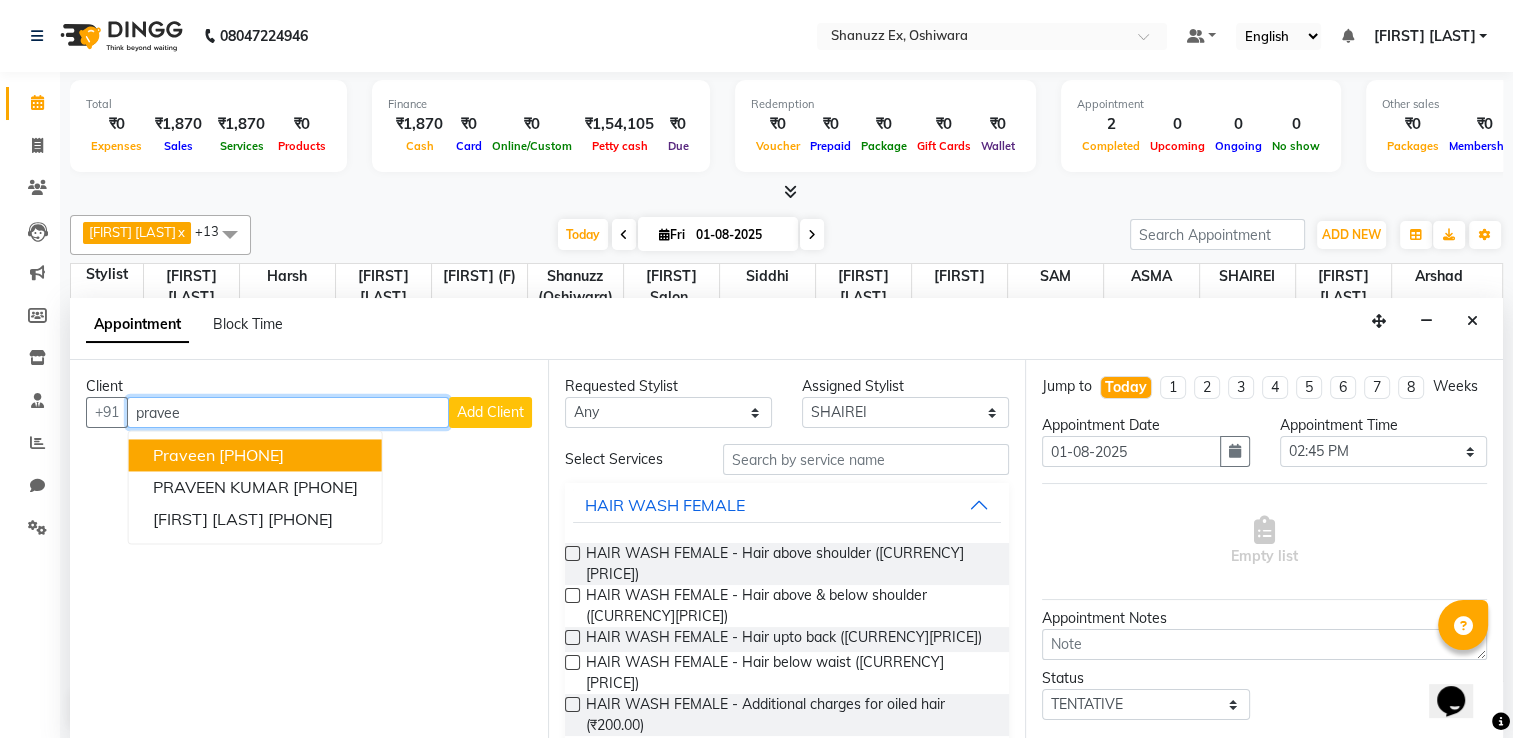 click on "[FIRST]  [PHONE]" at bounding box center [255, 455] 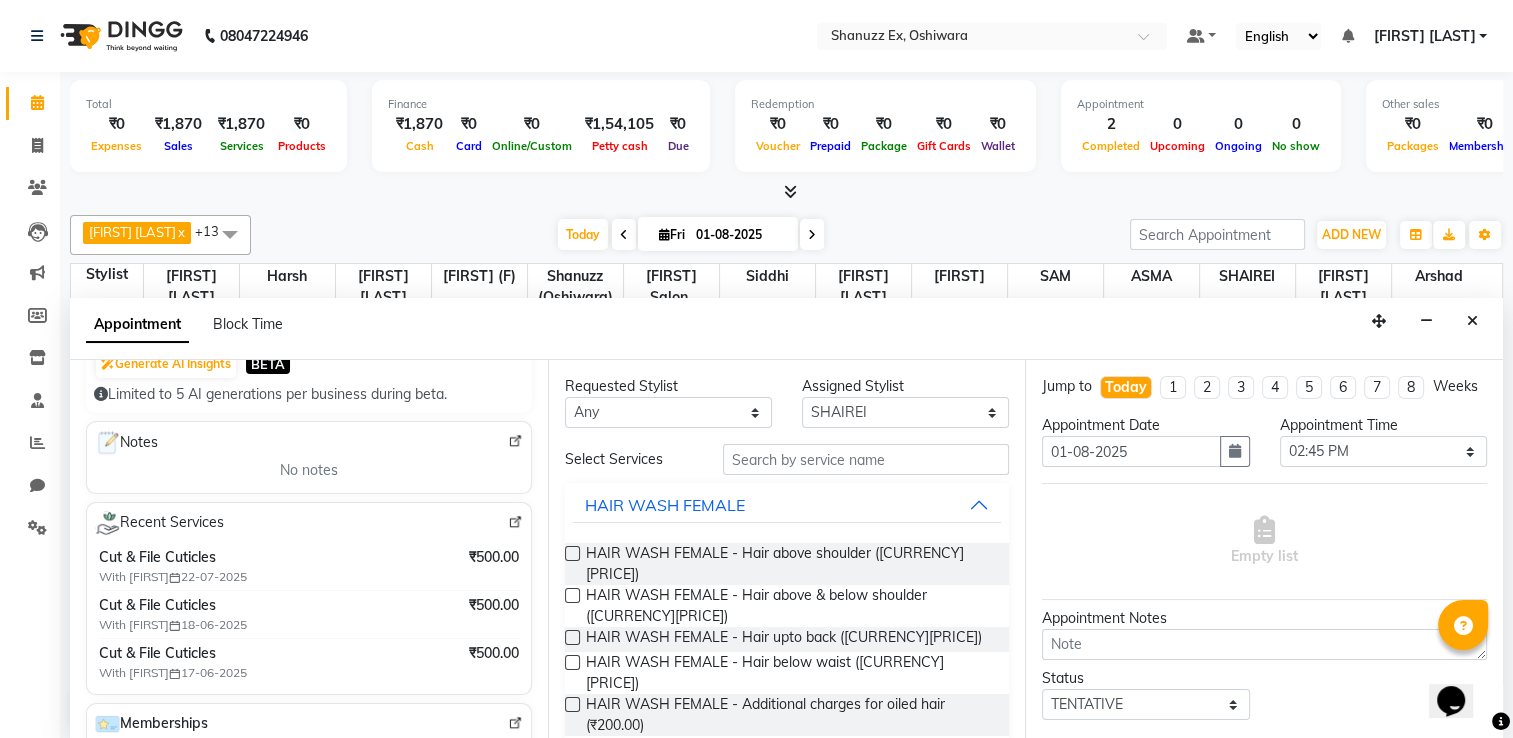 scroll, scrollTop: 227, scrollLeft: 0, axis: vertical 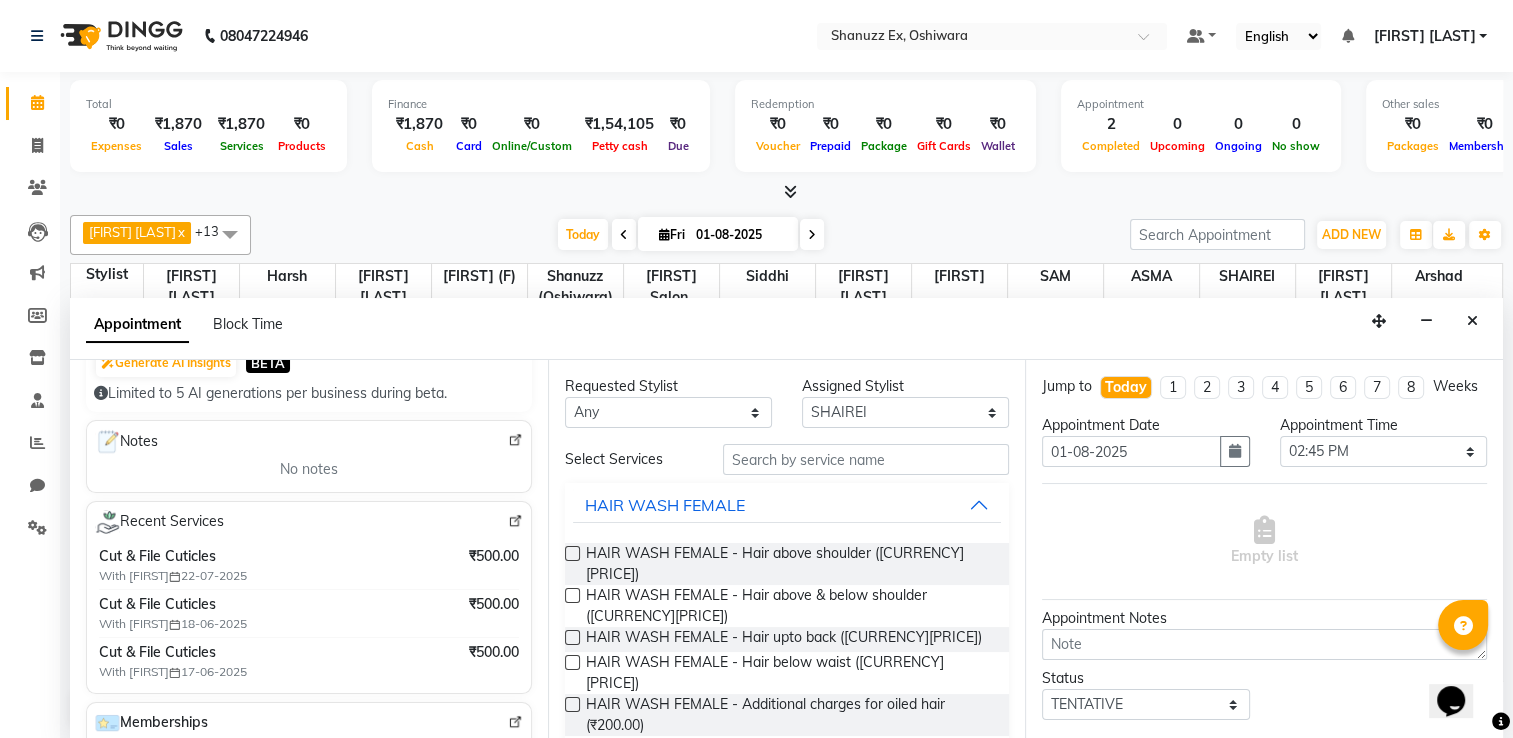 type on "[PHONE]" 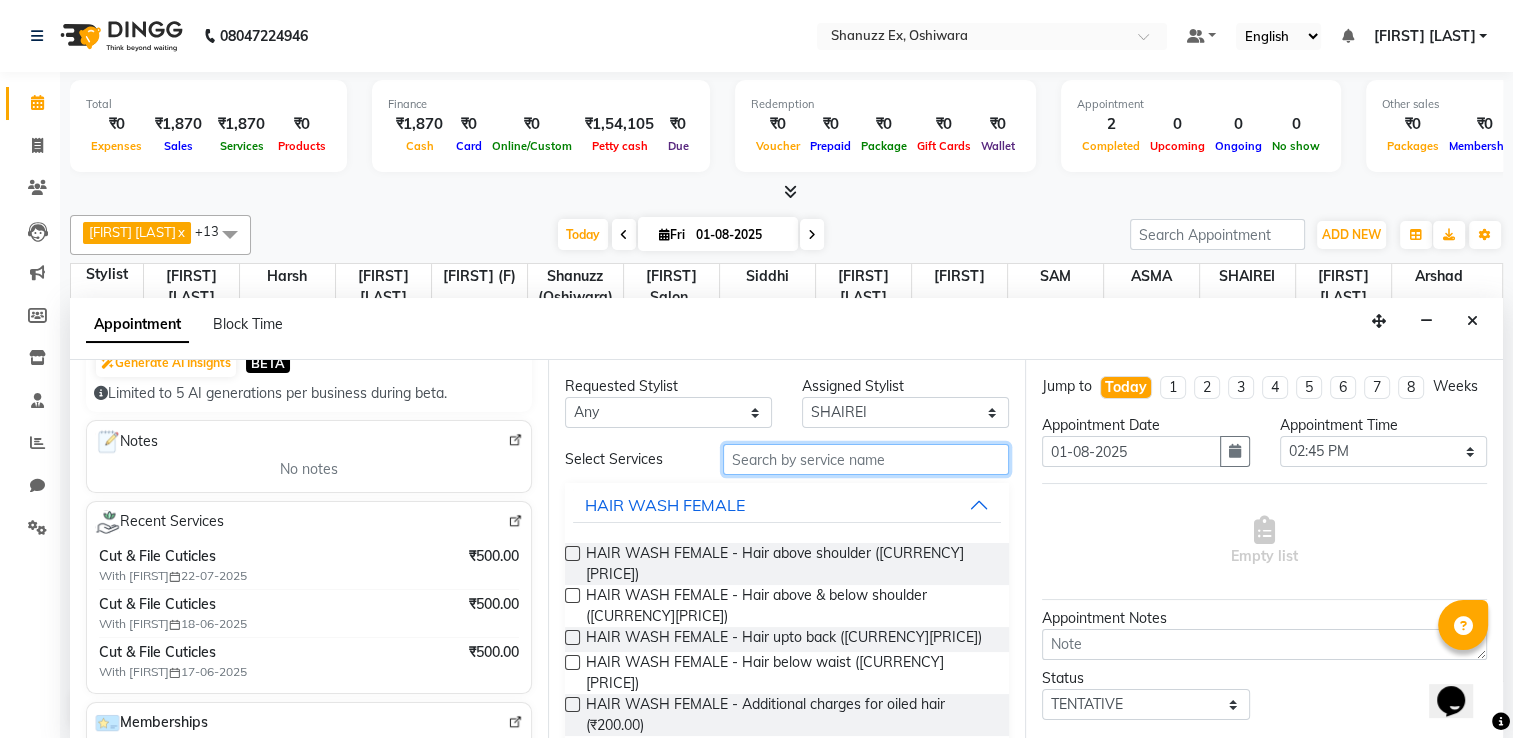 click at bounding box center [866, 459] 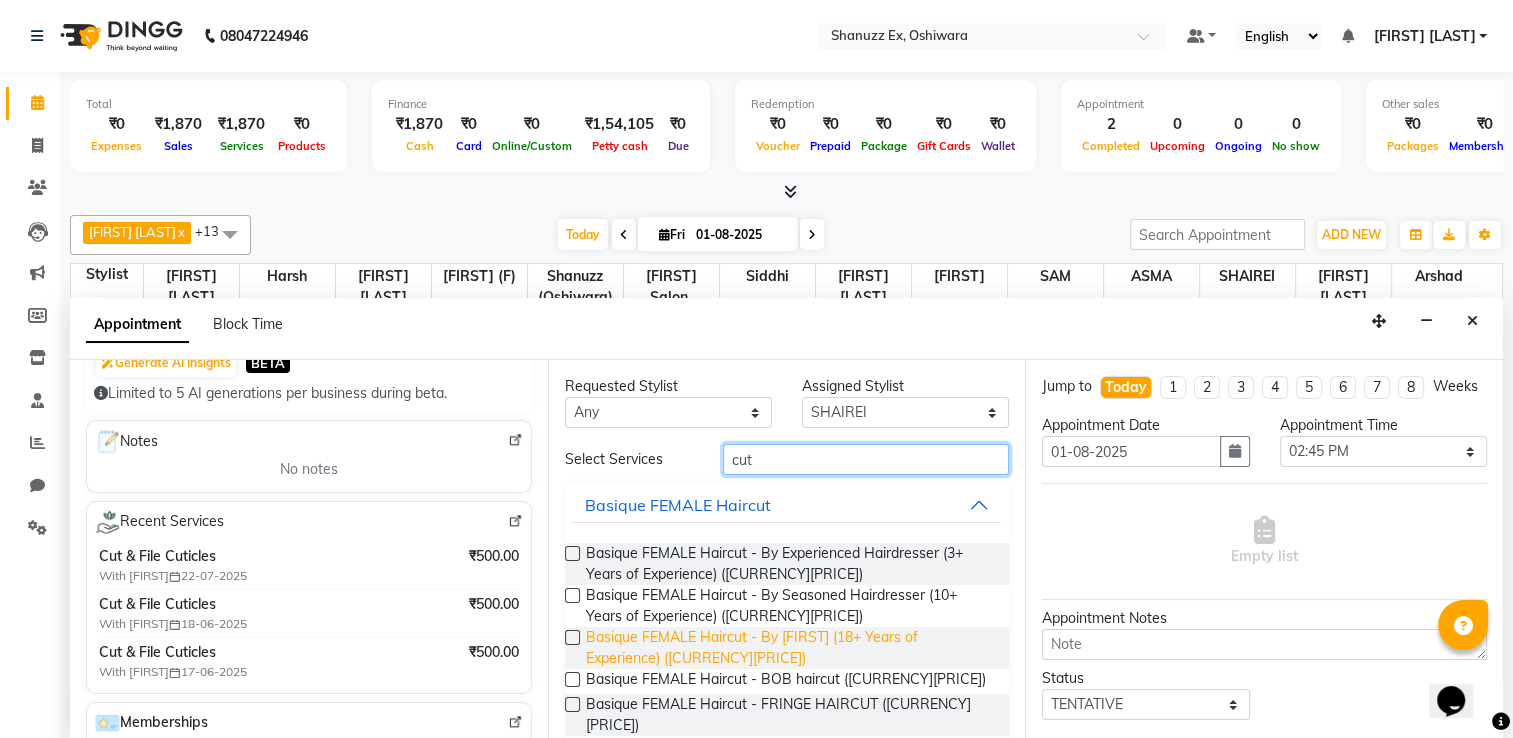 scroll, scrollTop: 122, scrollLeft: 0, axis: vertical 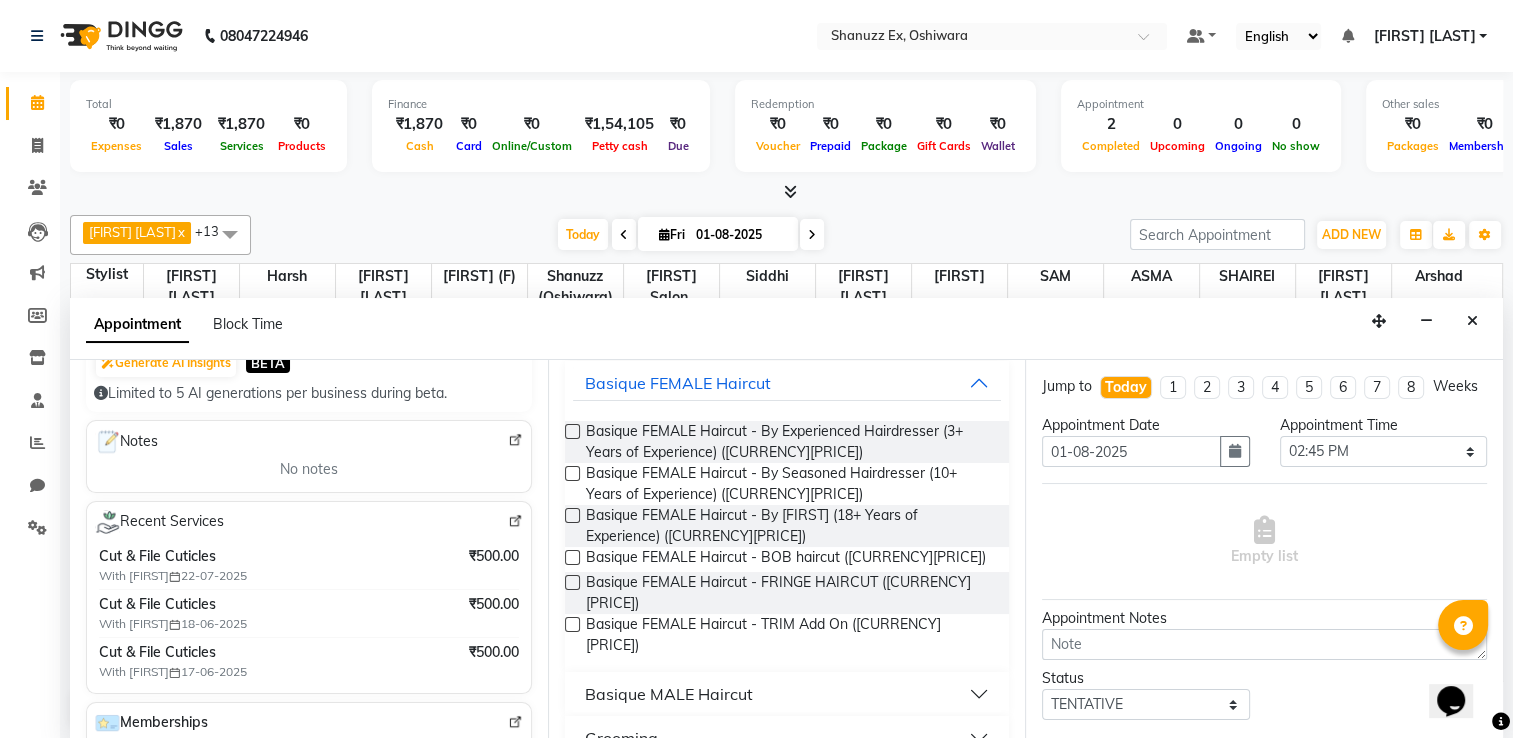 type on "cut" 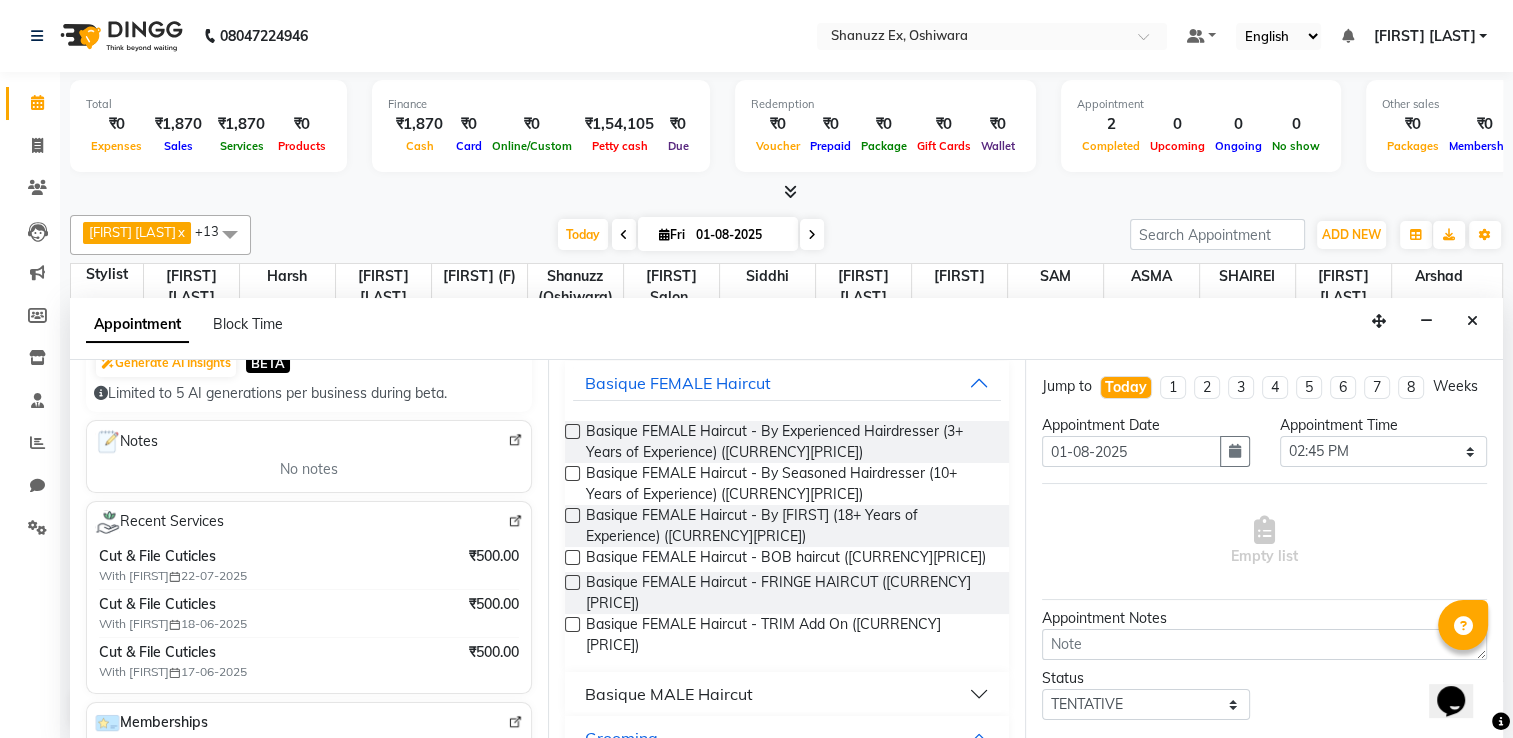 scroll, scrollTop: 204, scrollLeft: 0, axis: vertical 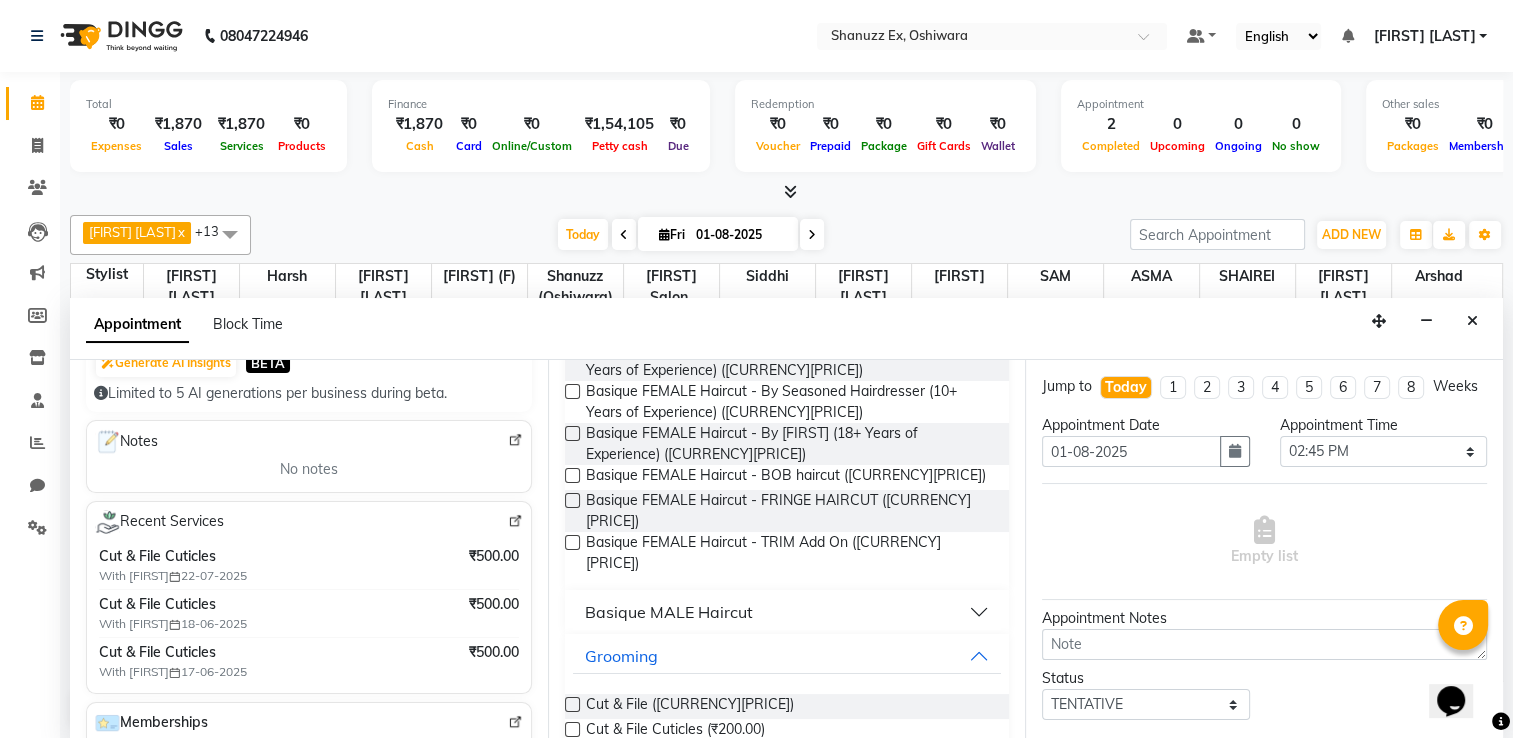 click at bounding box center (572, 729) 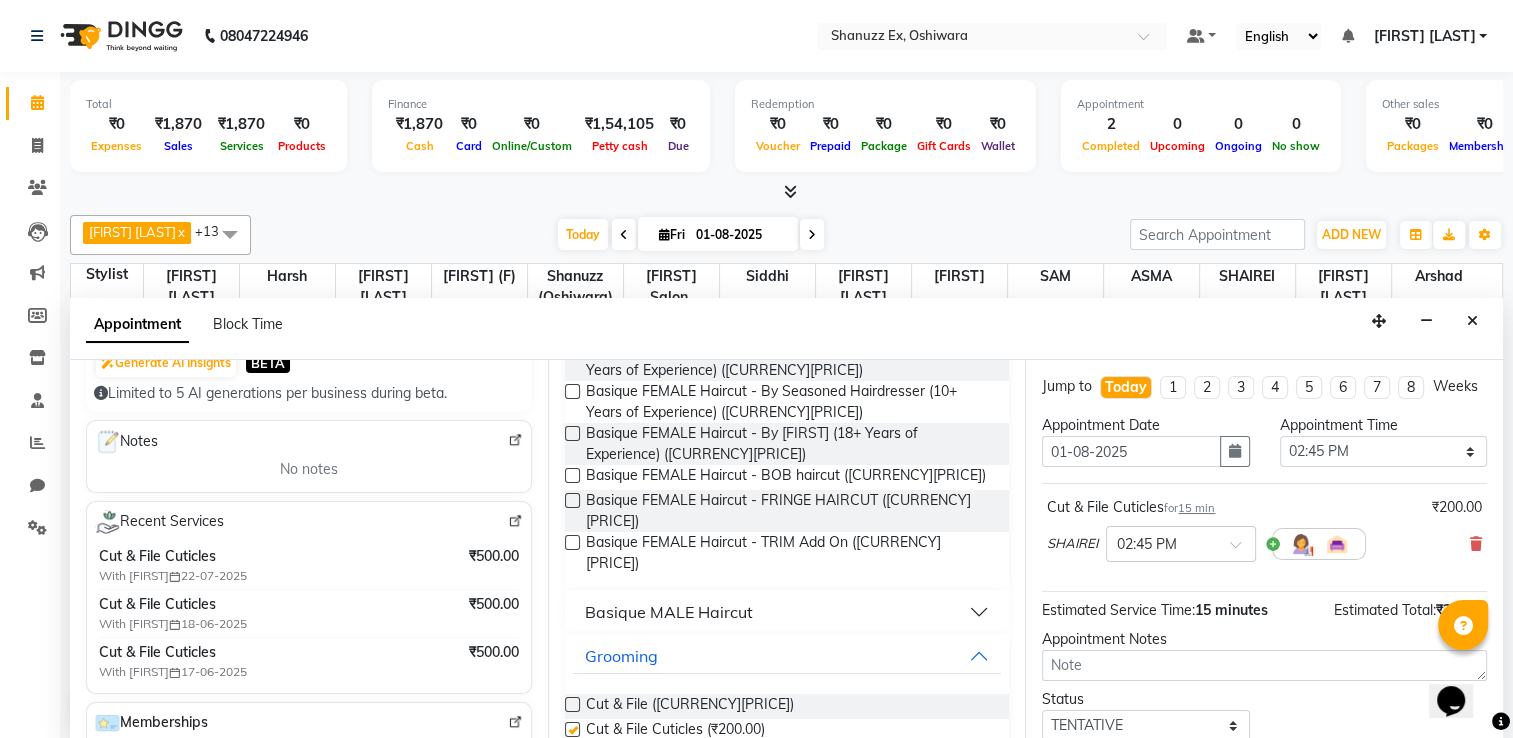 checkbox on "false" 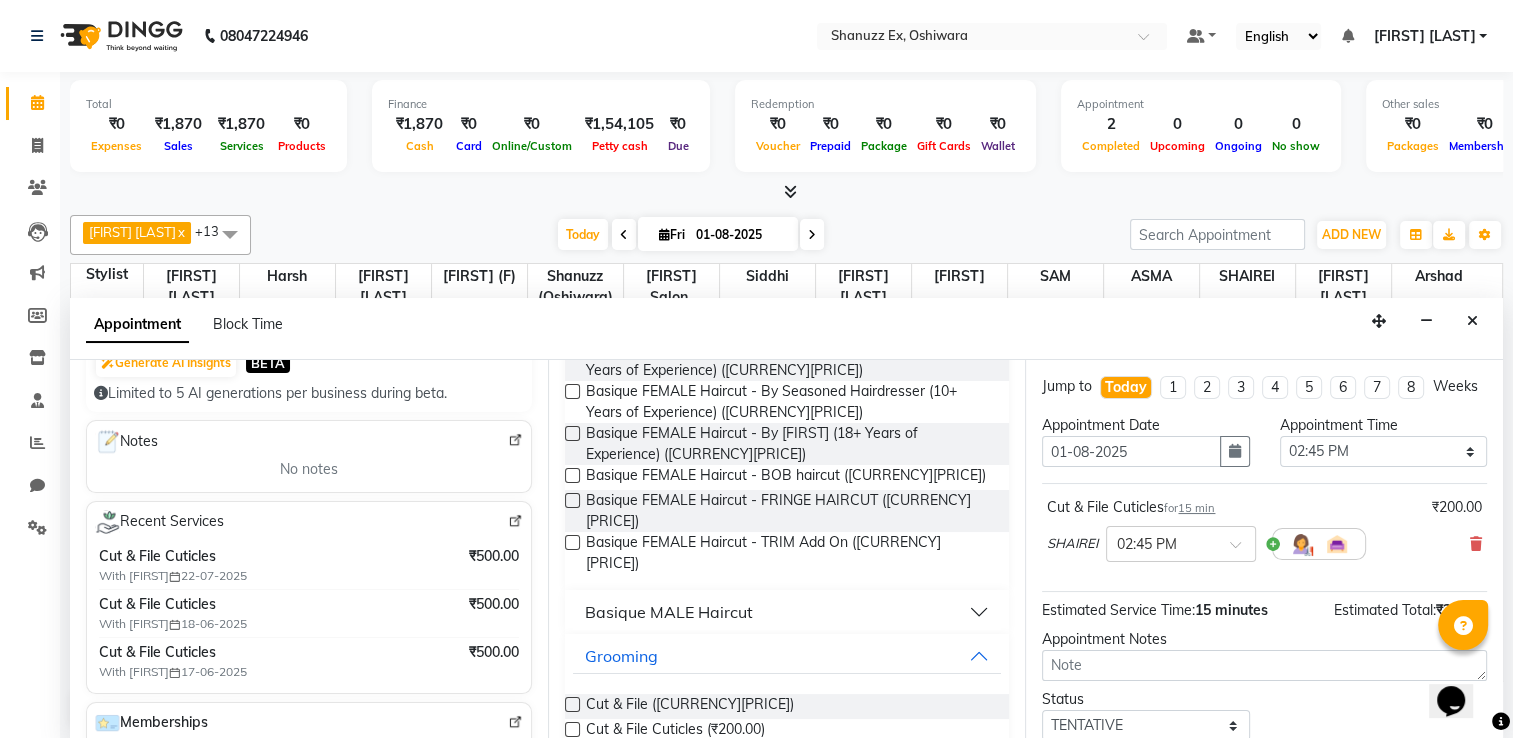 scroll, scrollTop: 144, scrollLeft: 0, axis: vertical 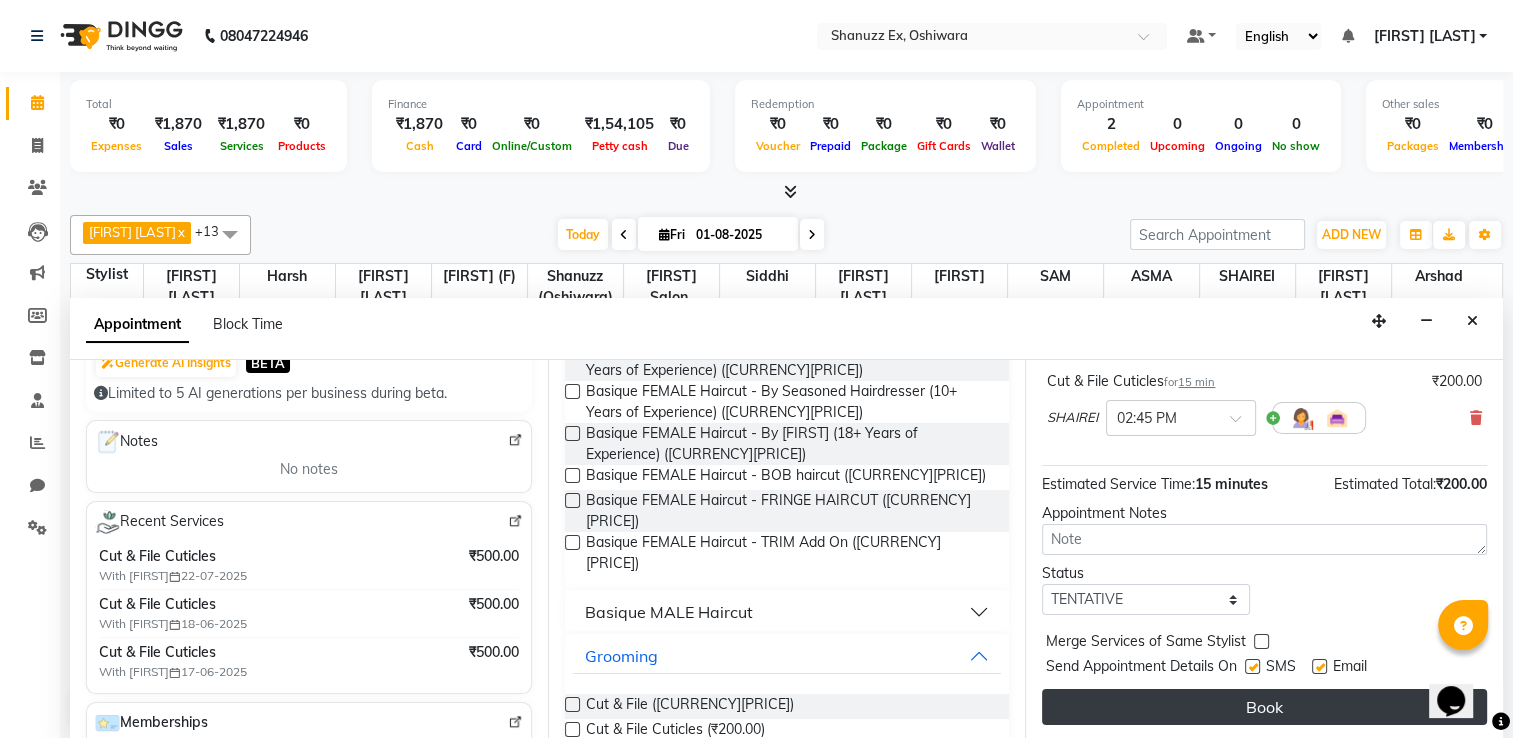 click on "Book" at bounding box center (1264, 707) 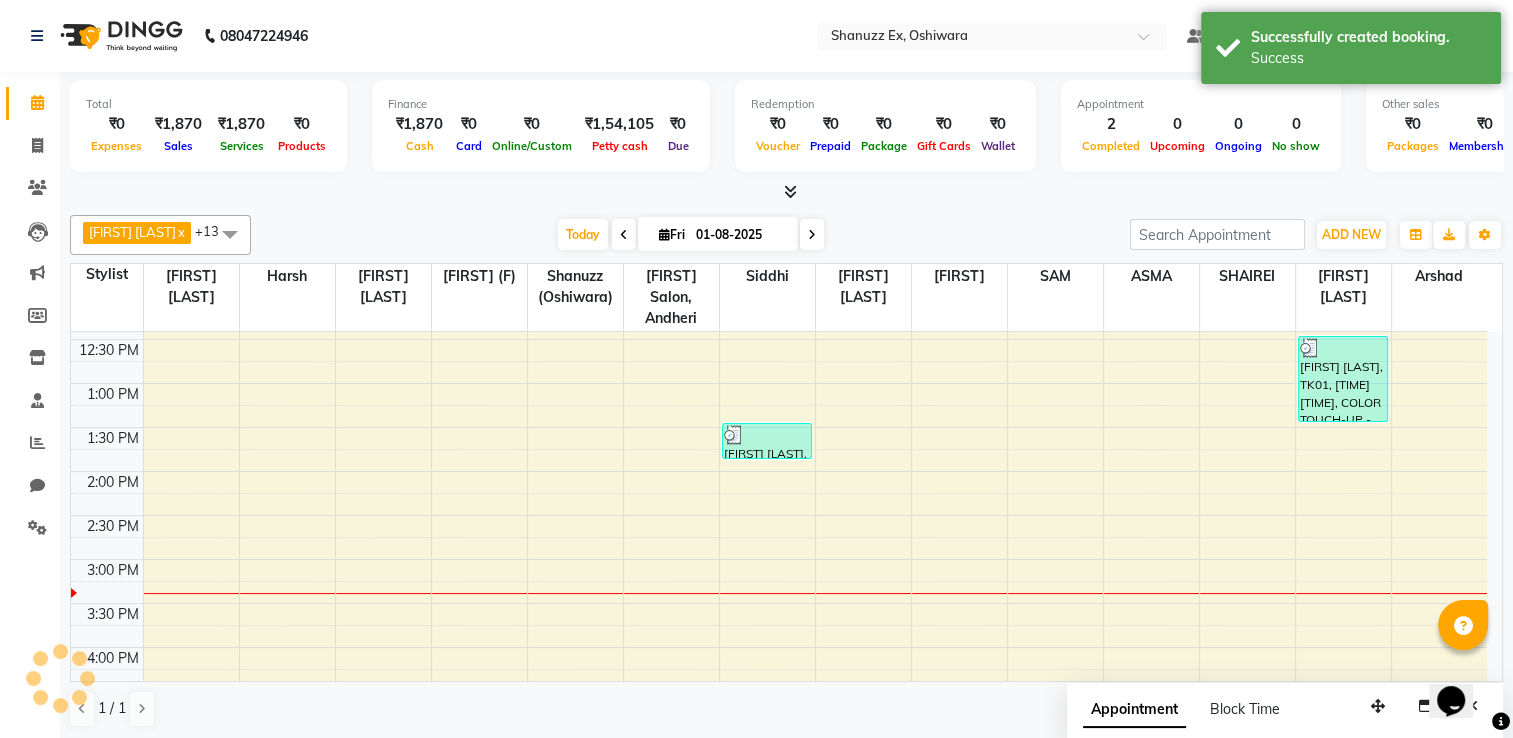 scroll, scrollTop: 0, scrollLeft: 0, axis: both 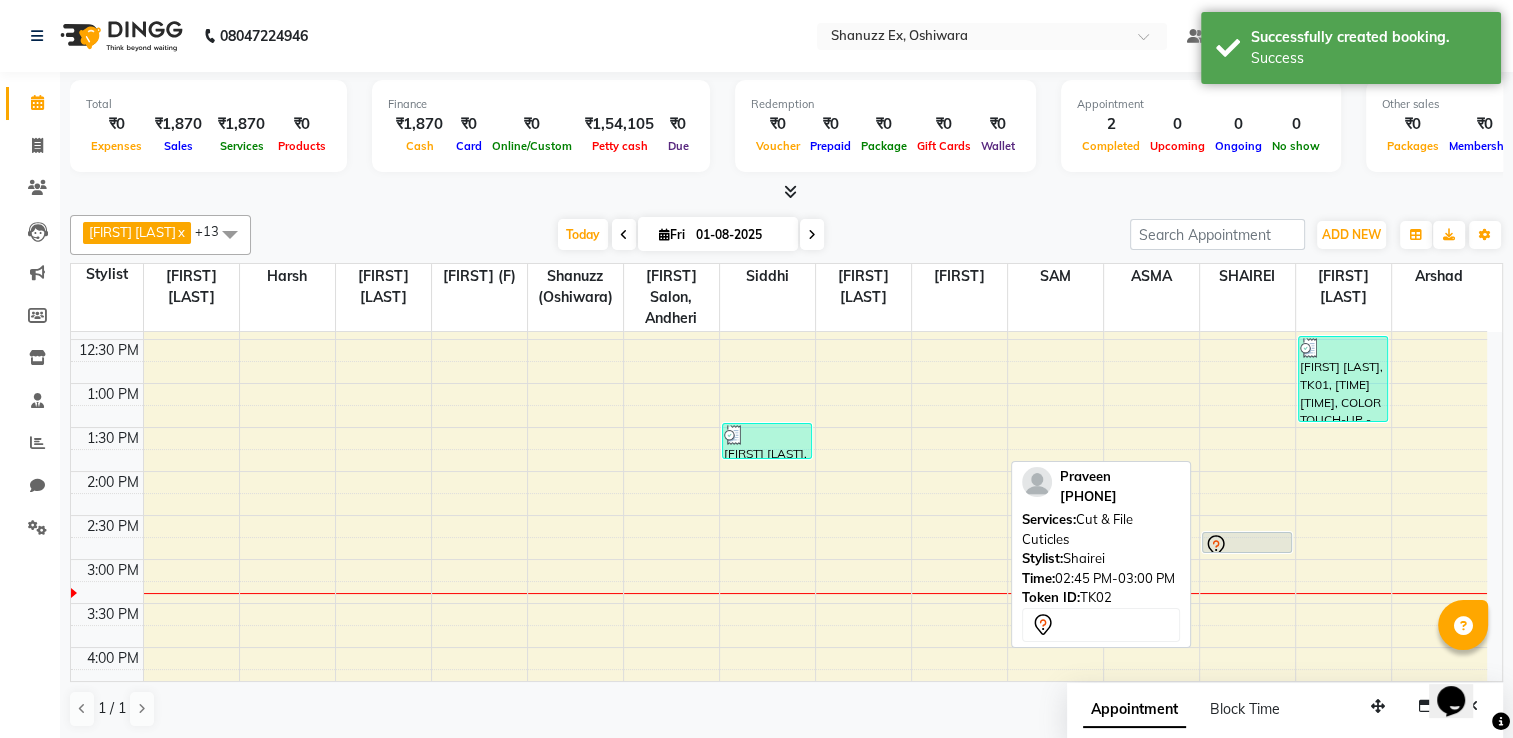 click at bounding box center (1247, 546) 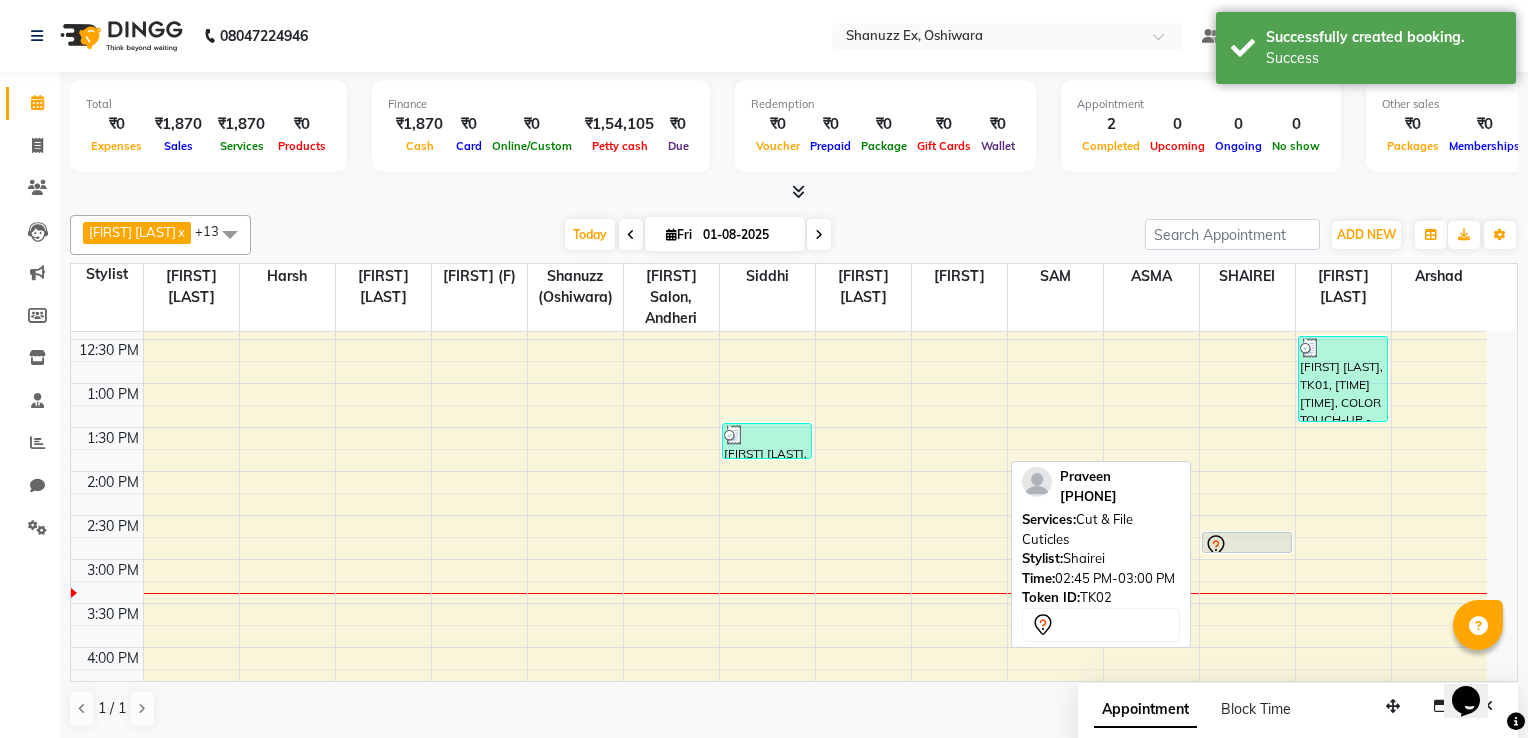 select on "7" 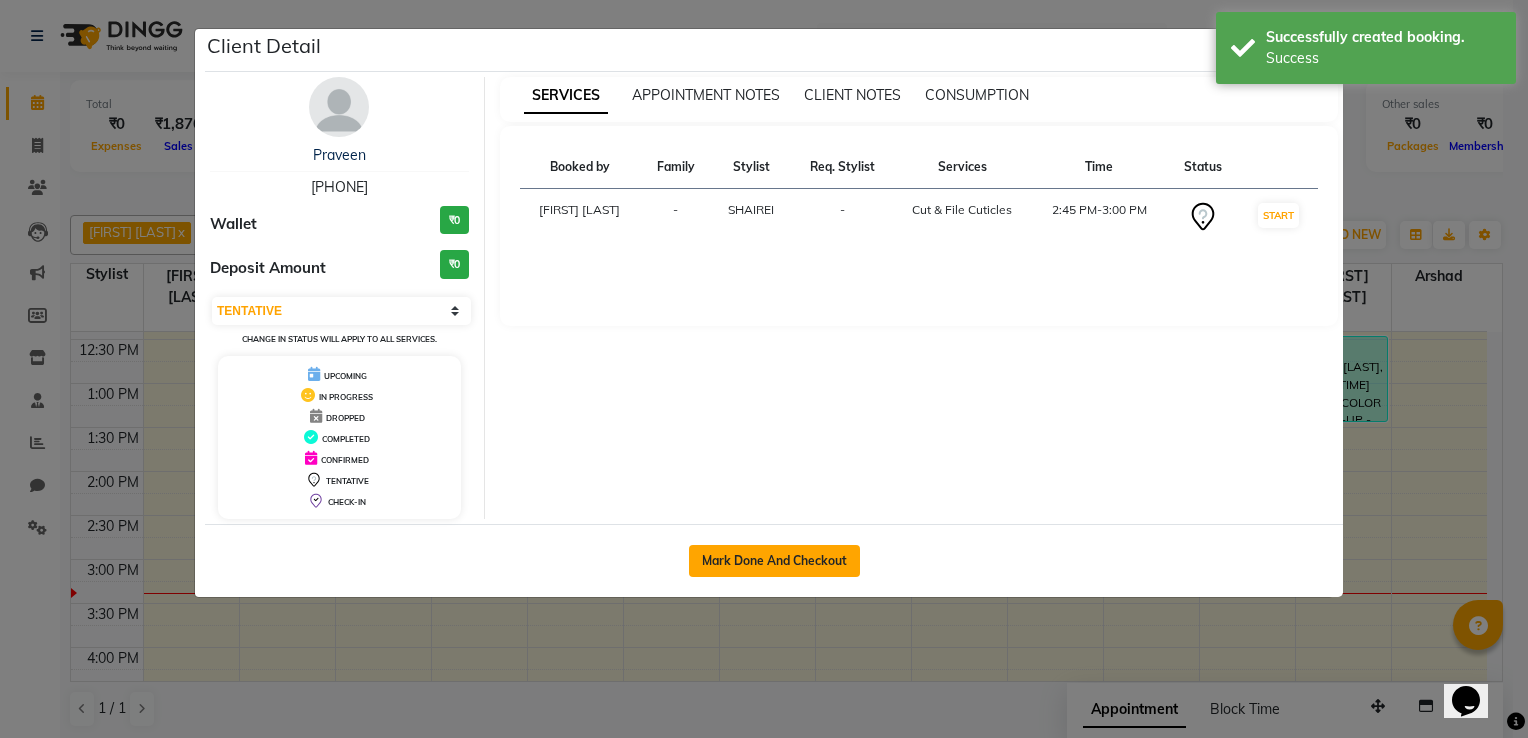 click on "Mark Done And Checkout" 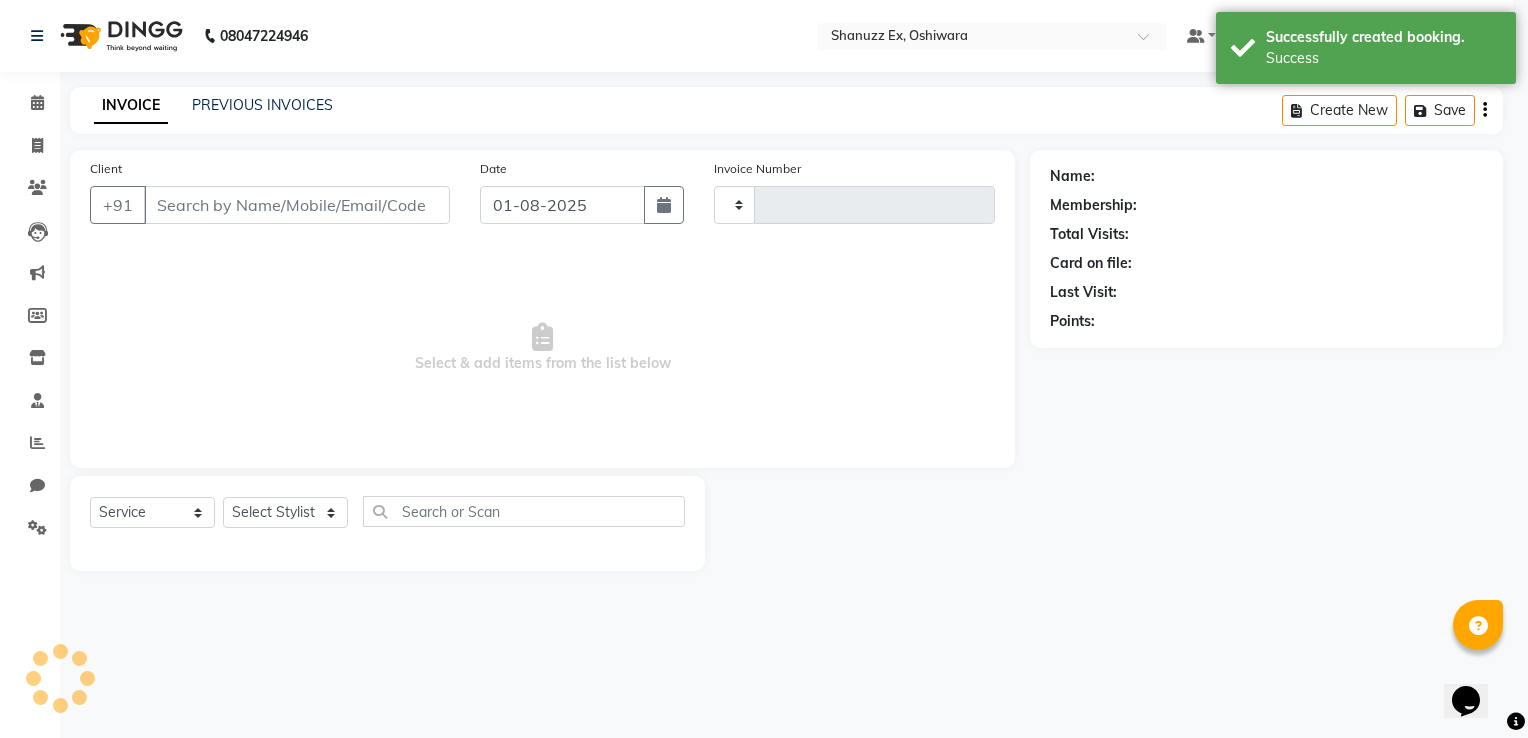 type on "0250" 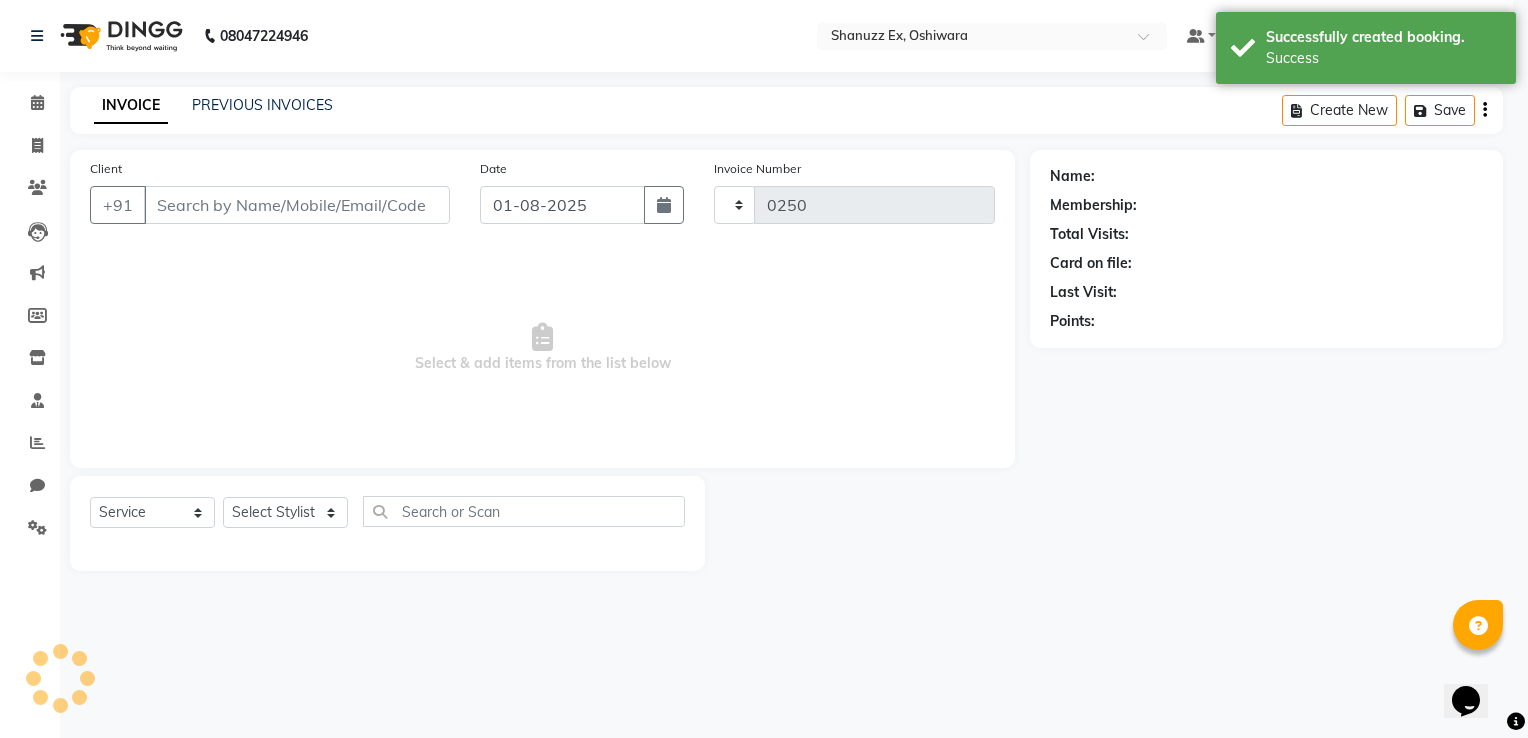 select on "8229" 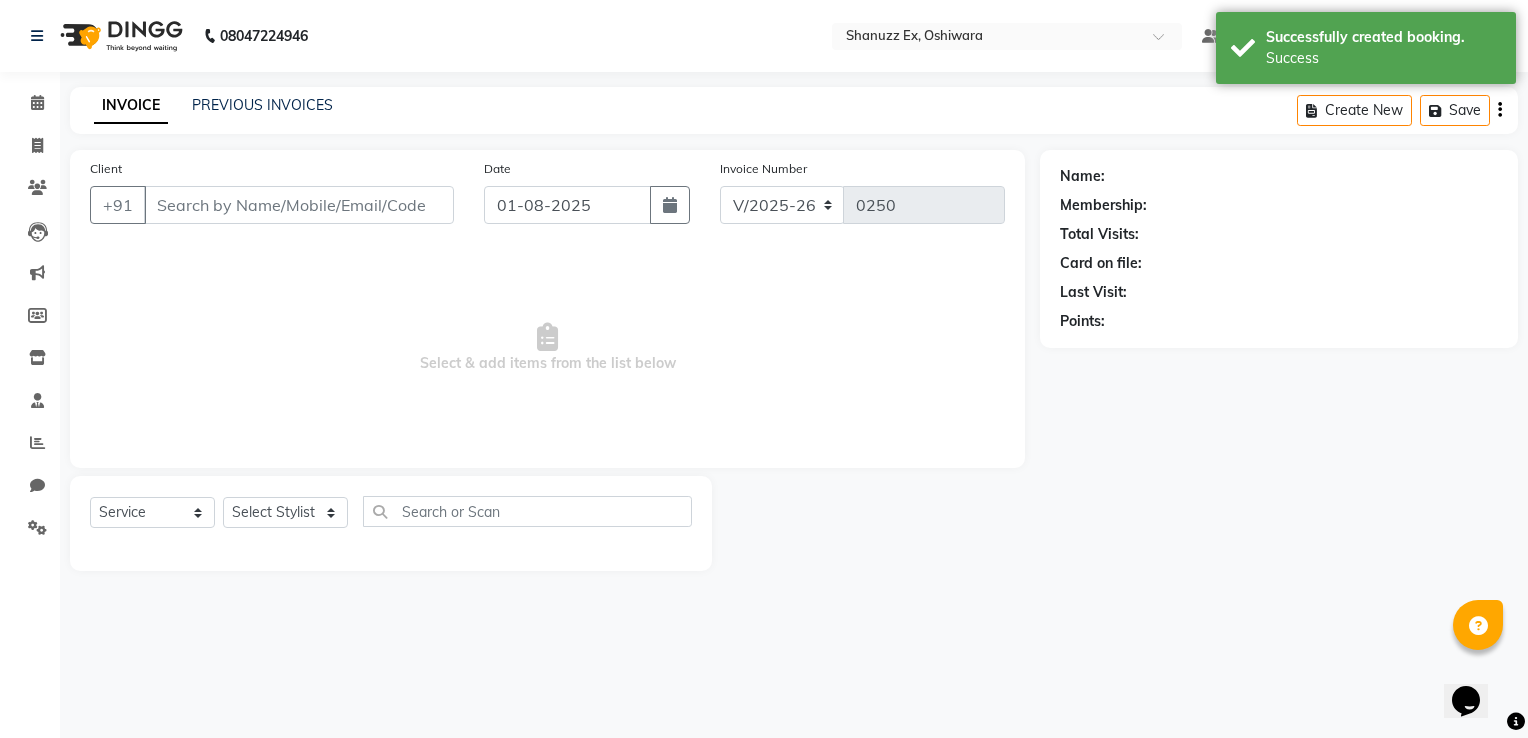 type on "[PHONE]" 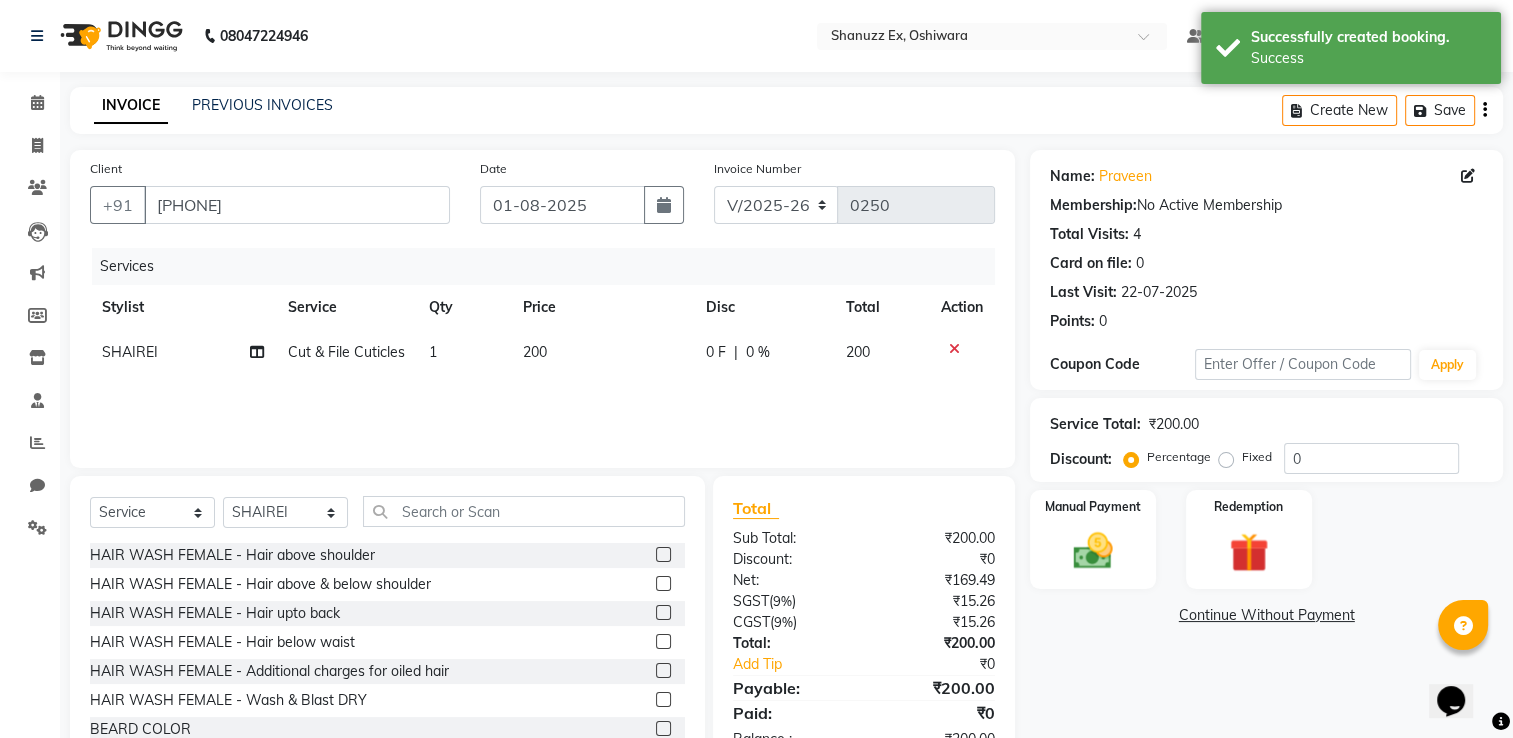 click on "200" 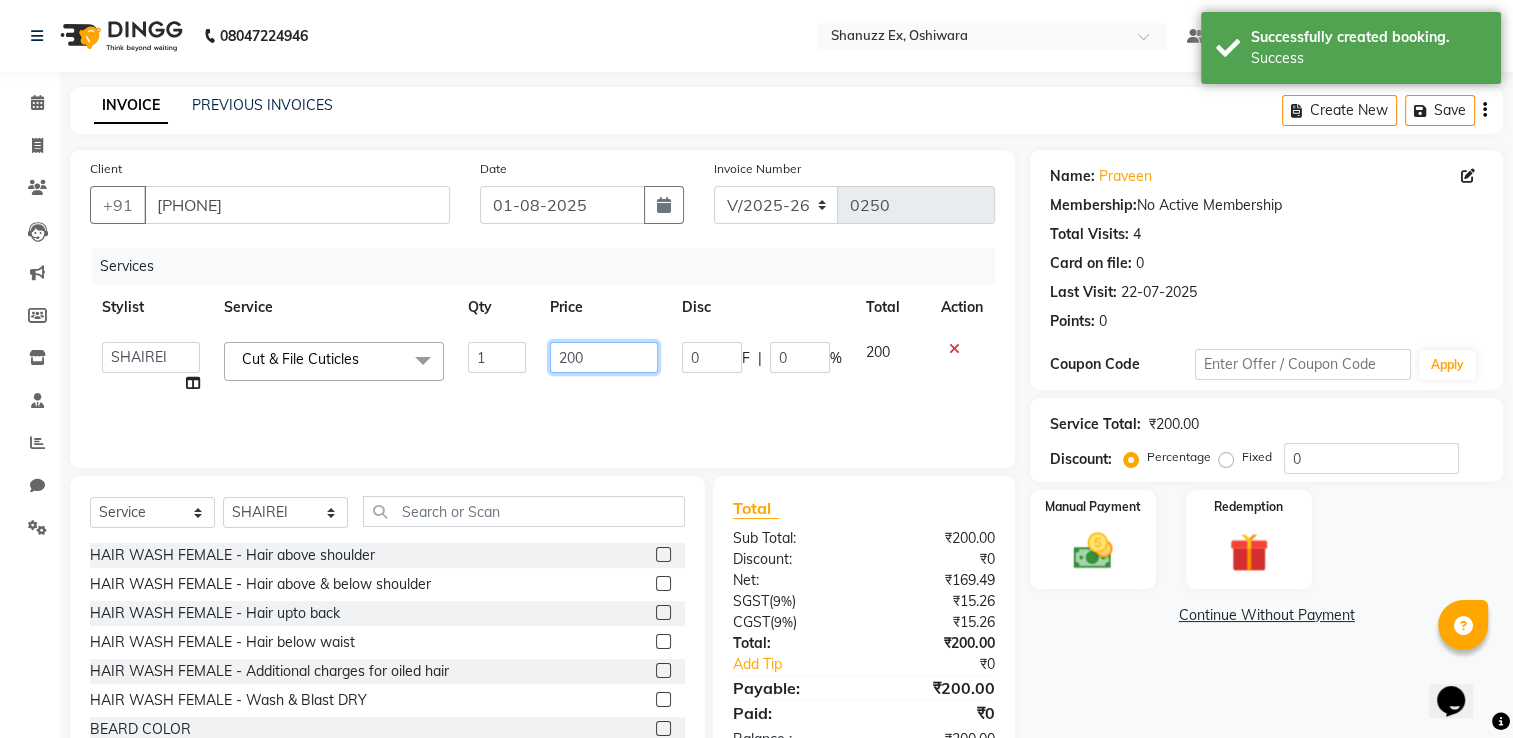 click on "200" 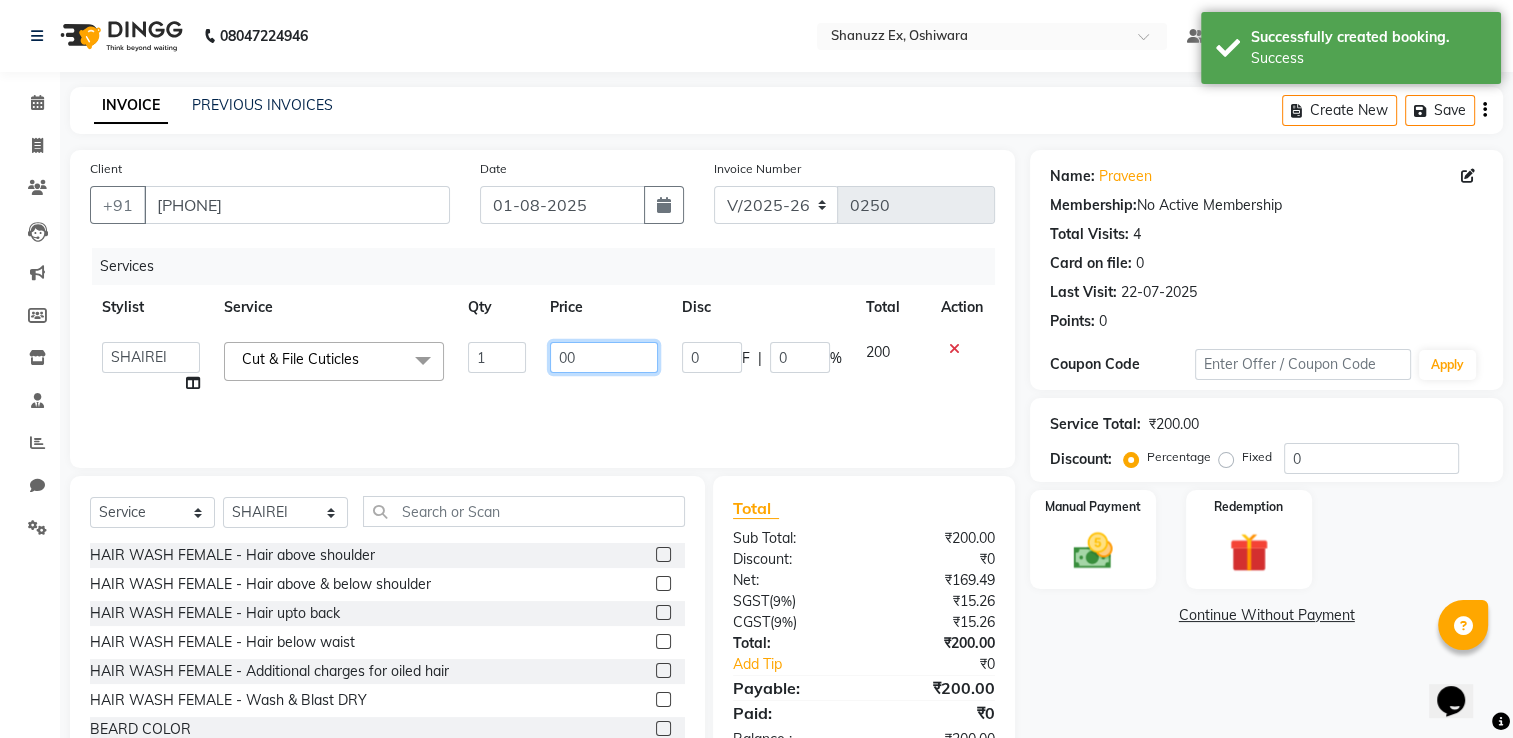 type on "500" 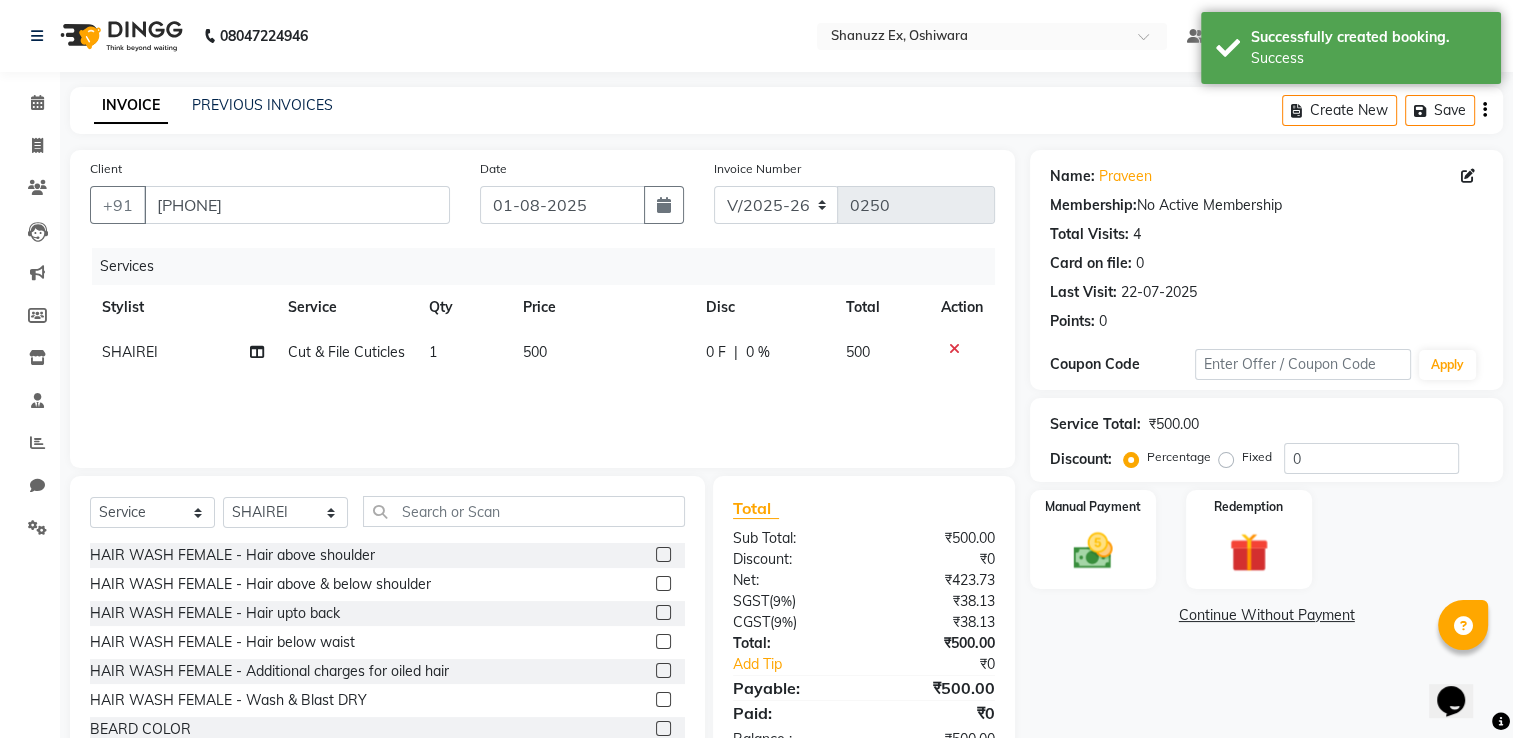 click on "Services Stylist Service Qty Price Disc Total Action [FIRST] Cut & File Cuticles 1 500 0 F | 0 % 500" 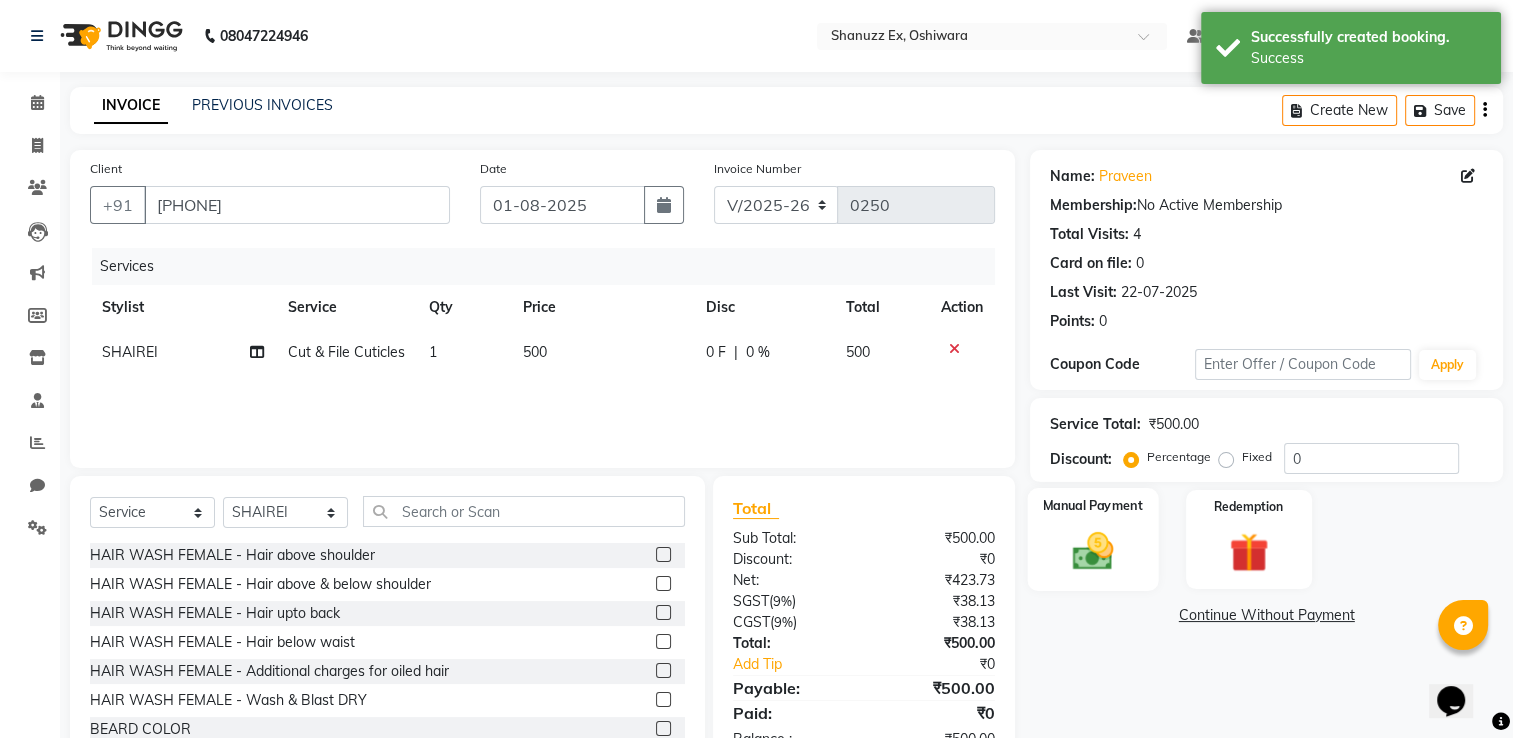 click on "Manual Payment" 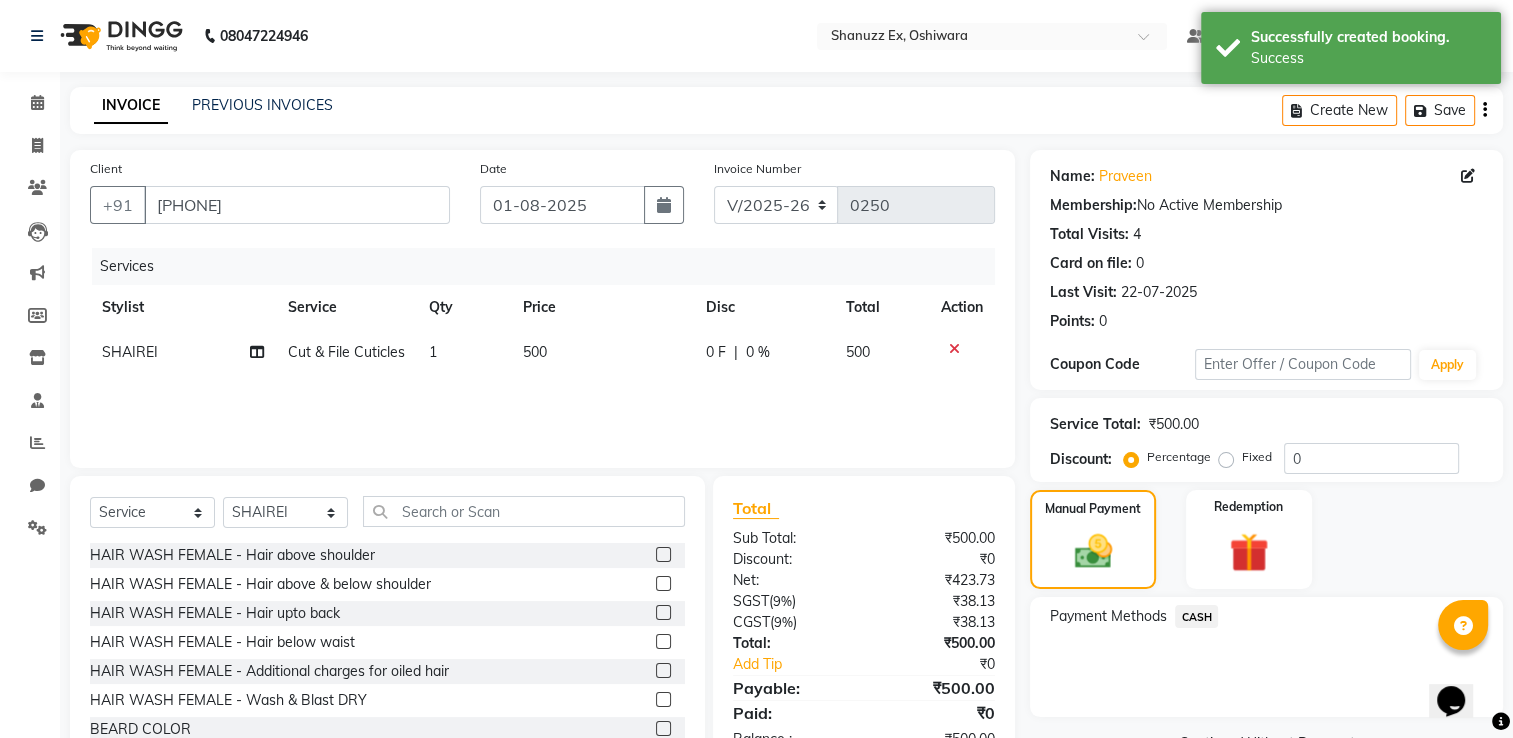 click on "CASH" 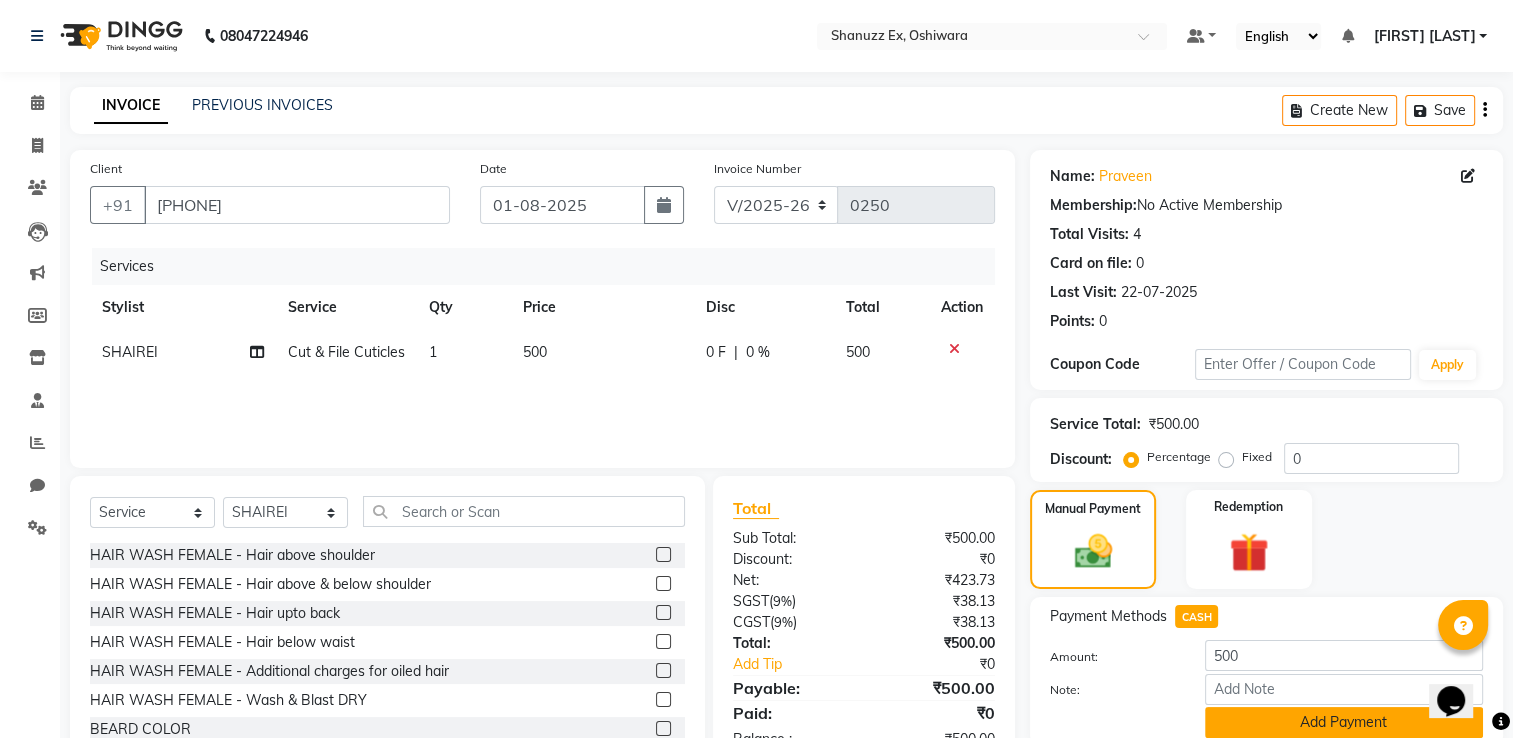 click on "Add Payment" 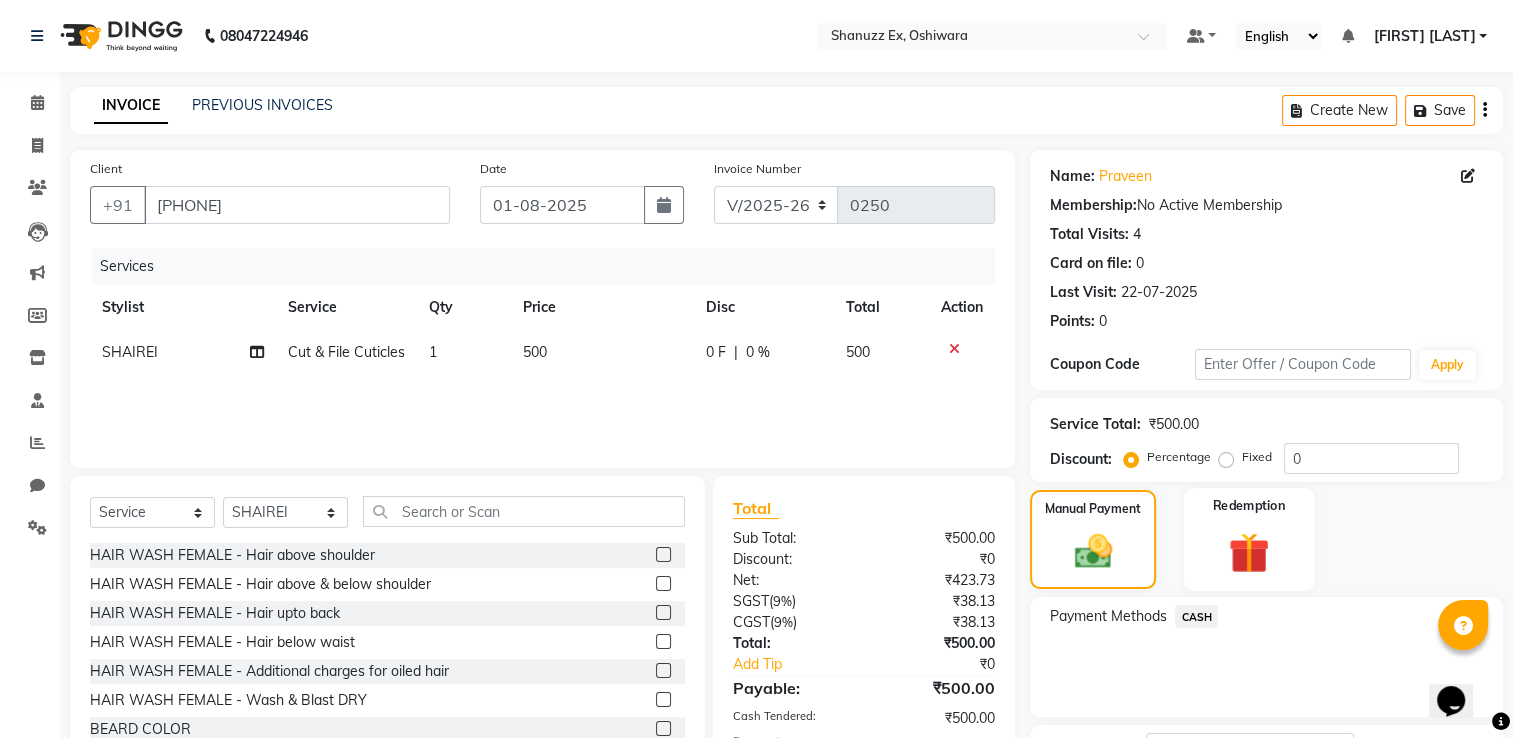 scroll, scrollTop: 161, scrollLeft: 0, axis: vertical 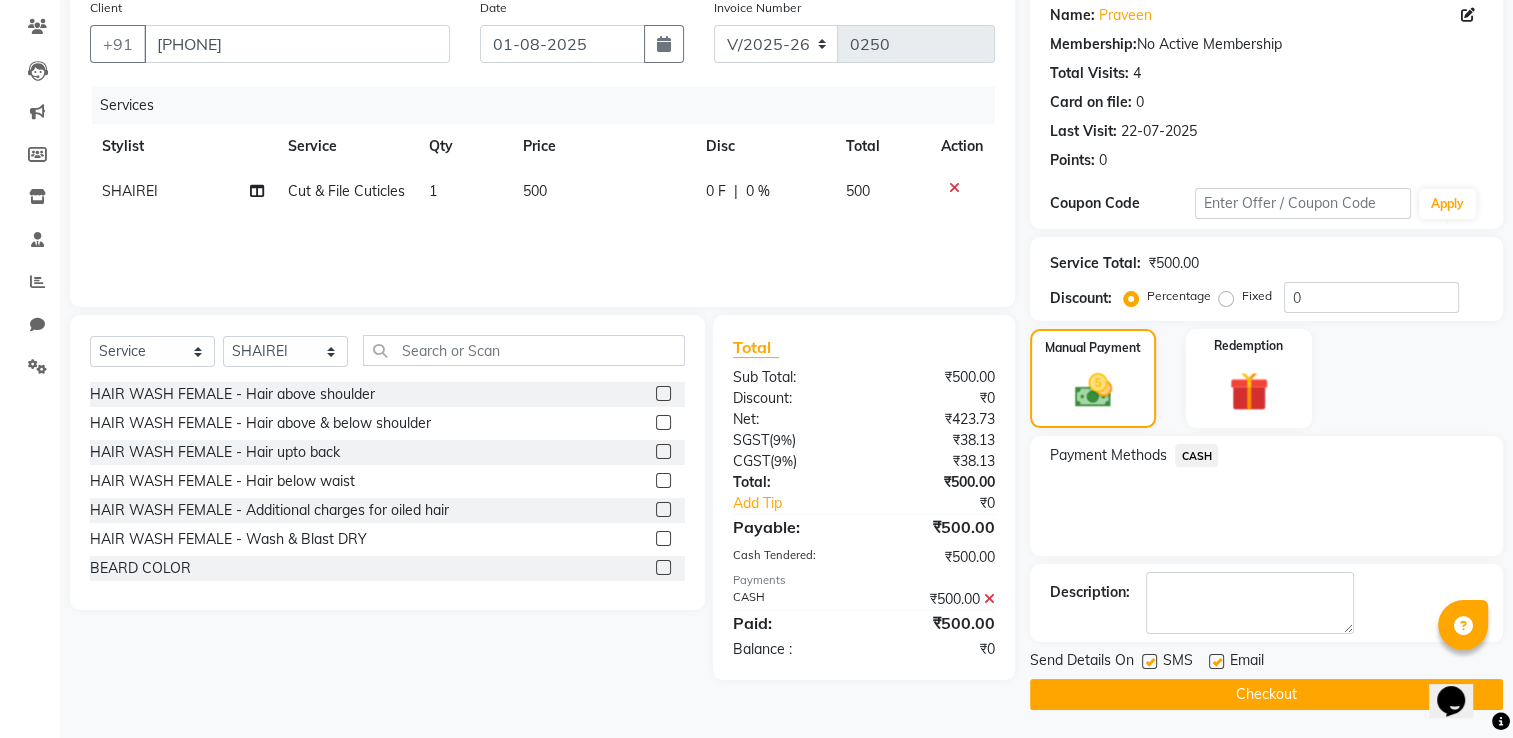 click on "Checkout" 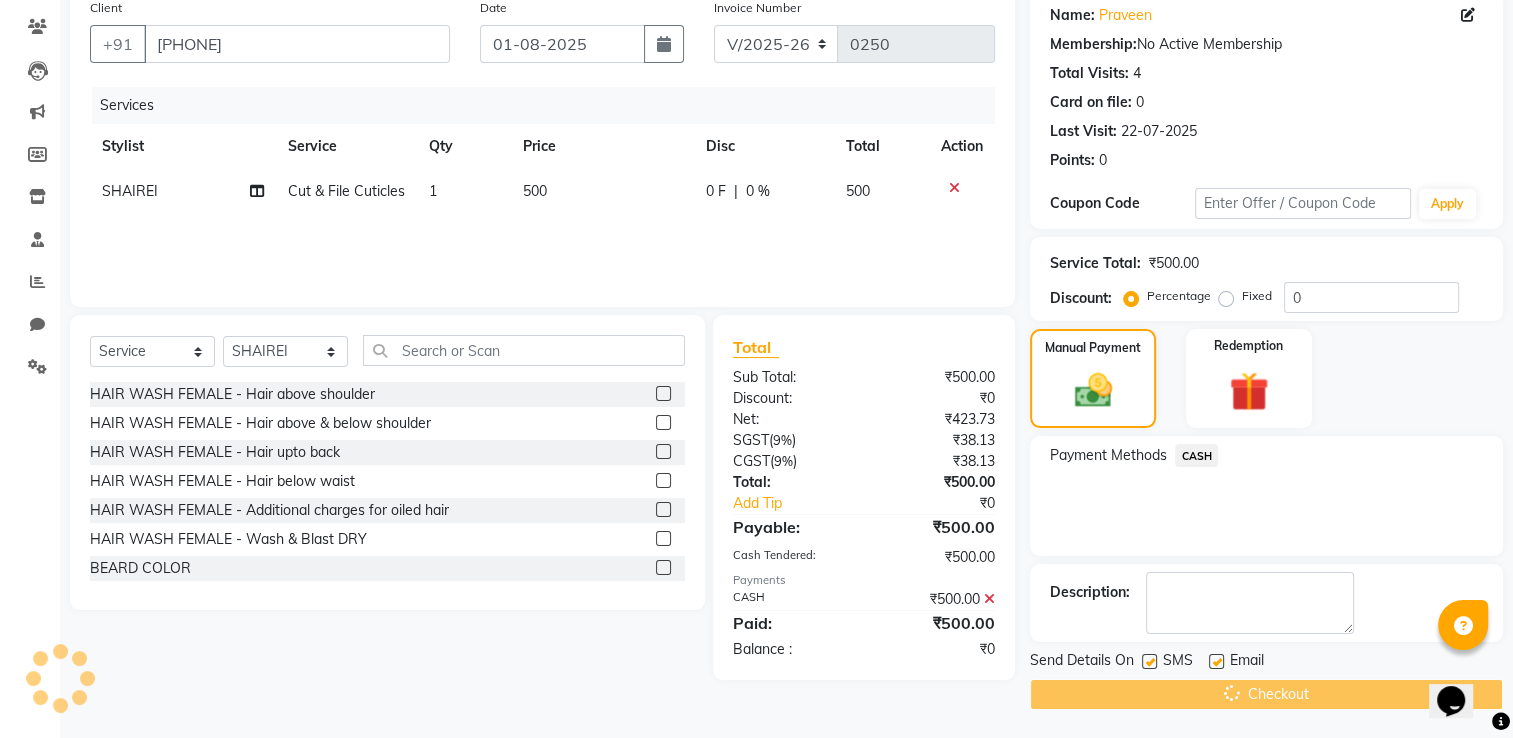 scroll, scrollTop: 0, scrollLeft: 0, axis: both 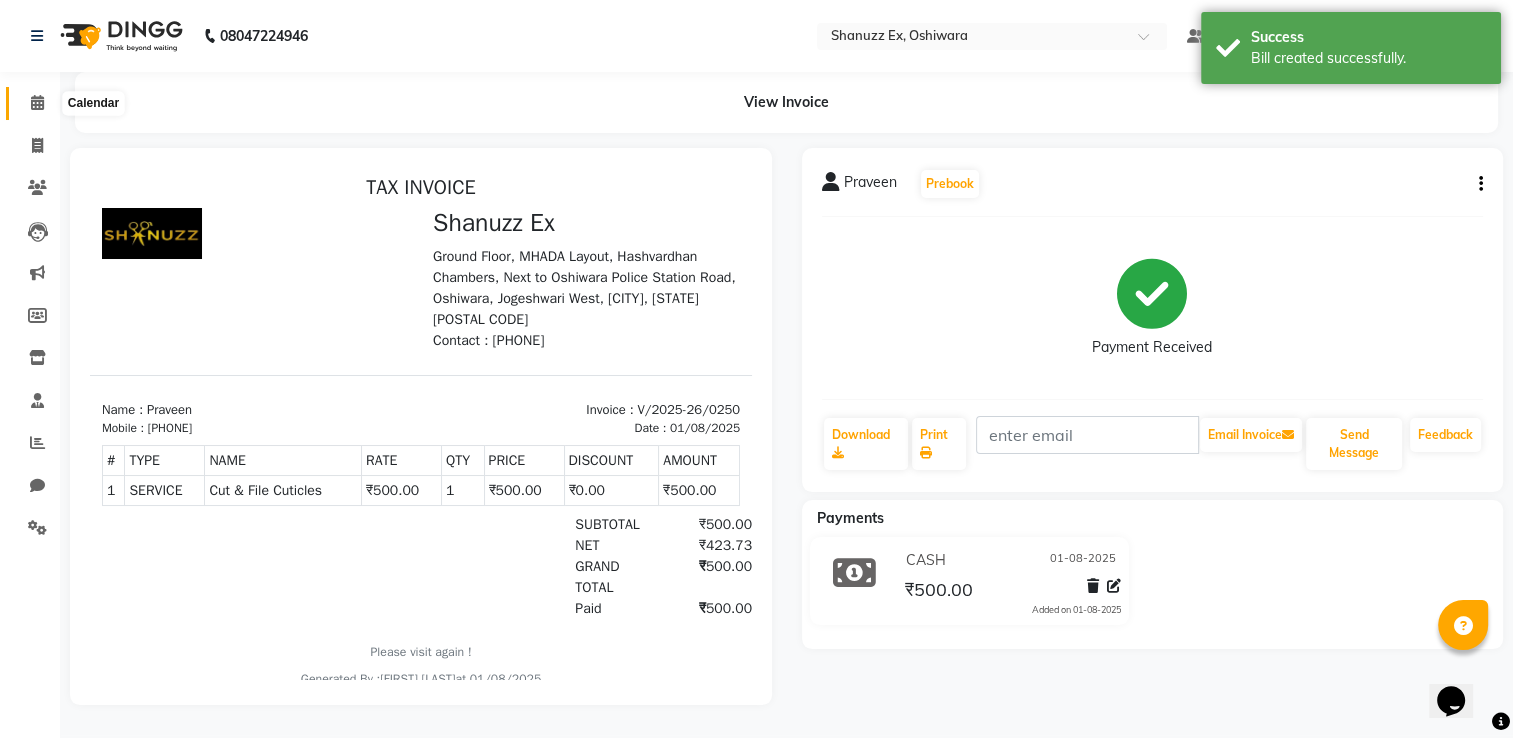 click 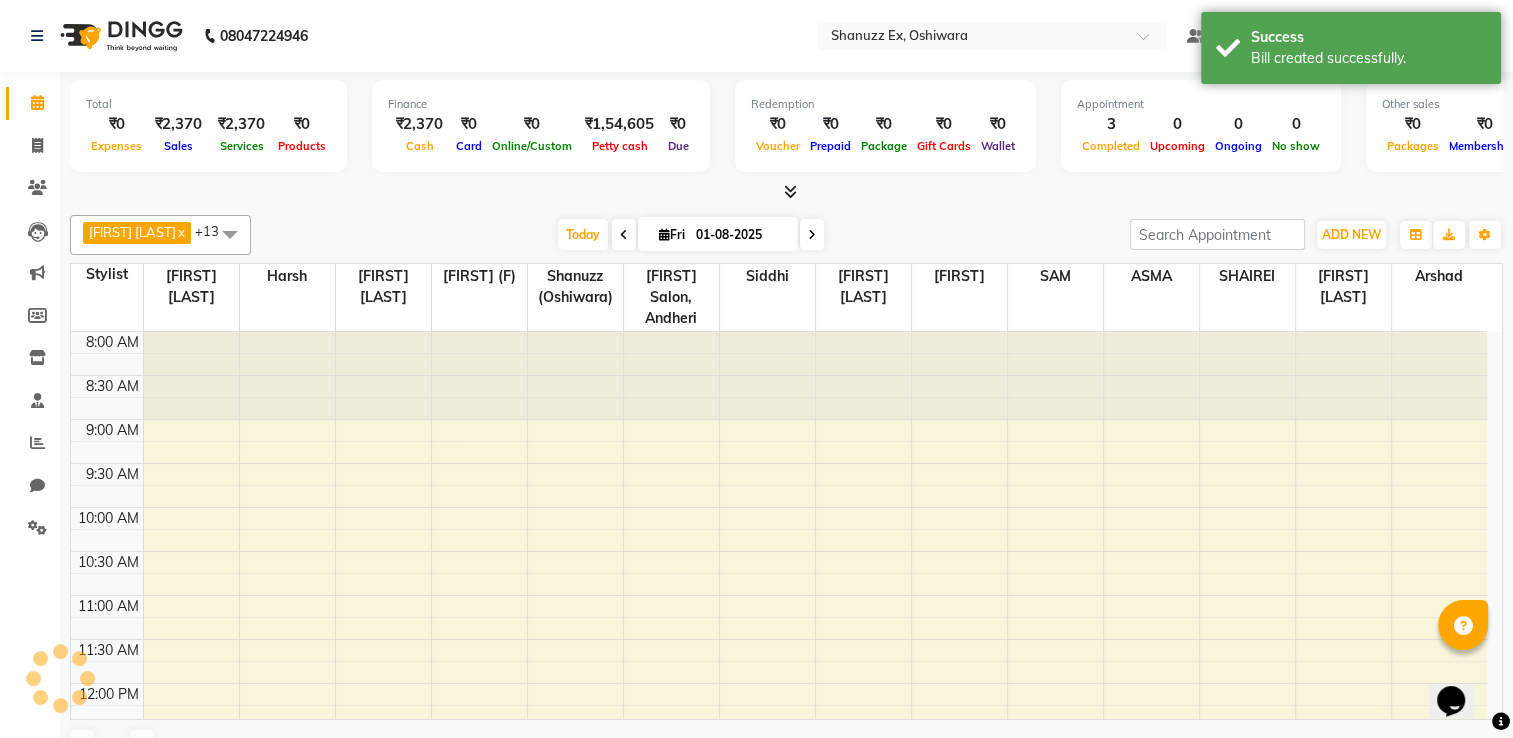 scroll, scrollTop: 612, scrollLeft: 0, axis: vertical 